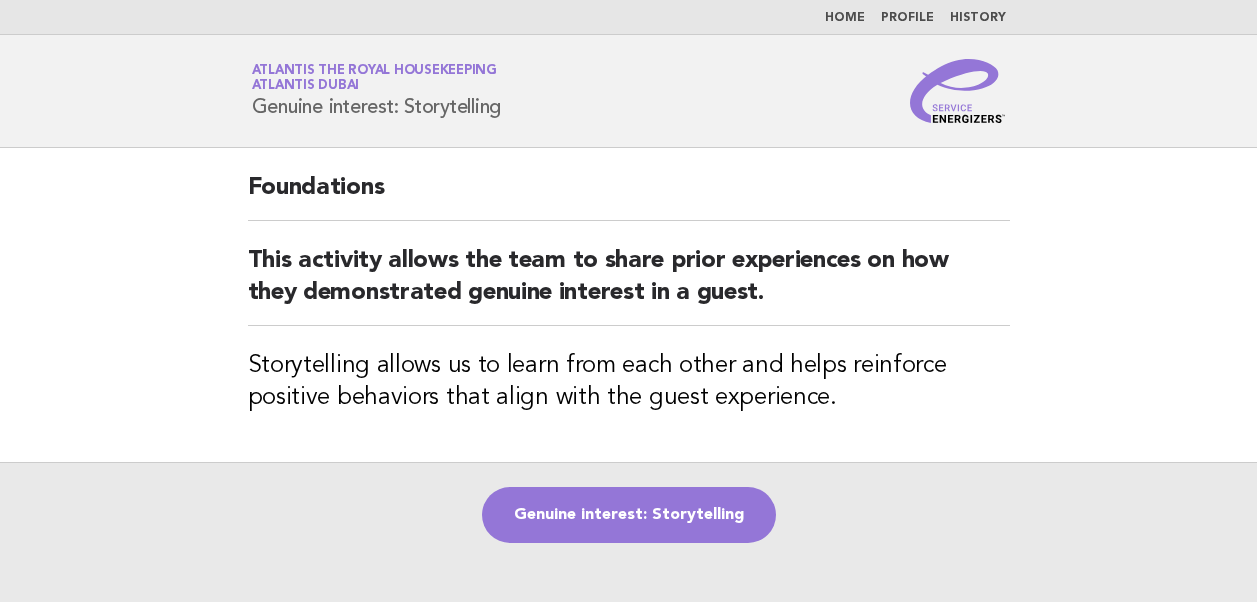 scroll, scrollTop: 0, scrollLeft: 0, axis: both 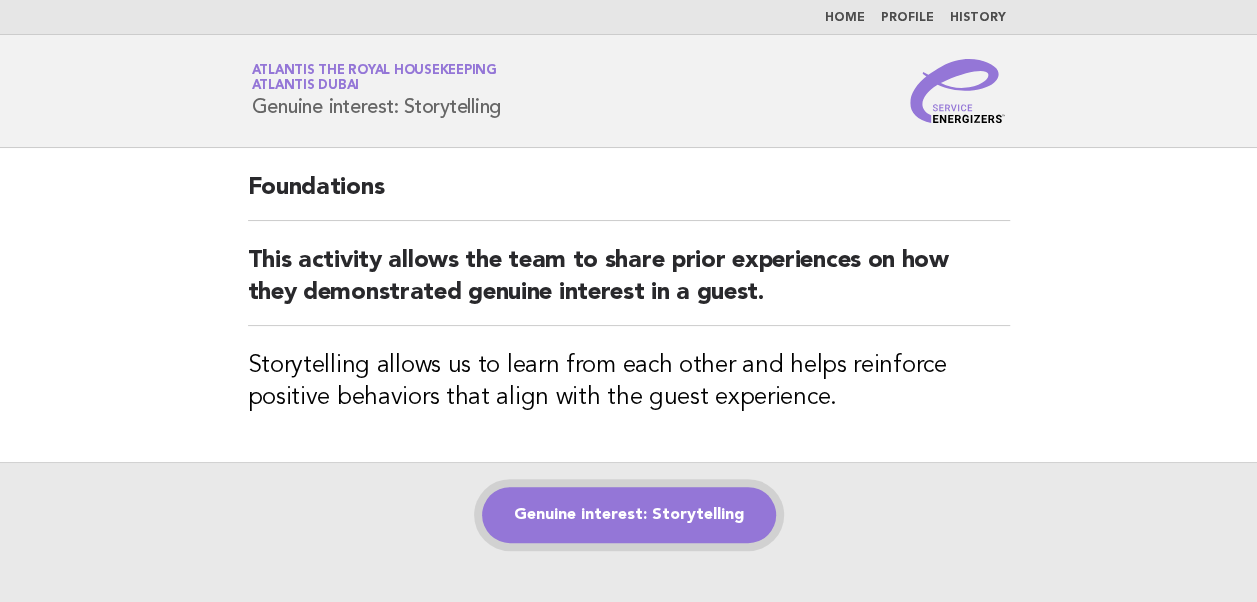 click on "Genuine interest: Storytelling" at bounding box center [629, 515] 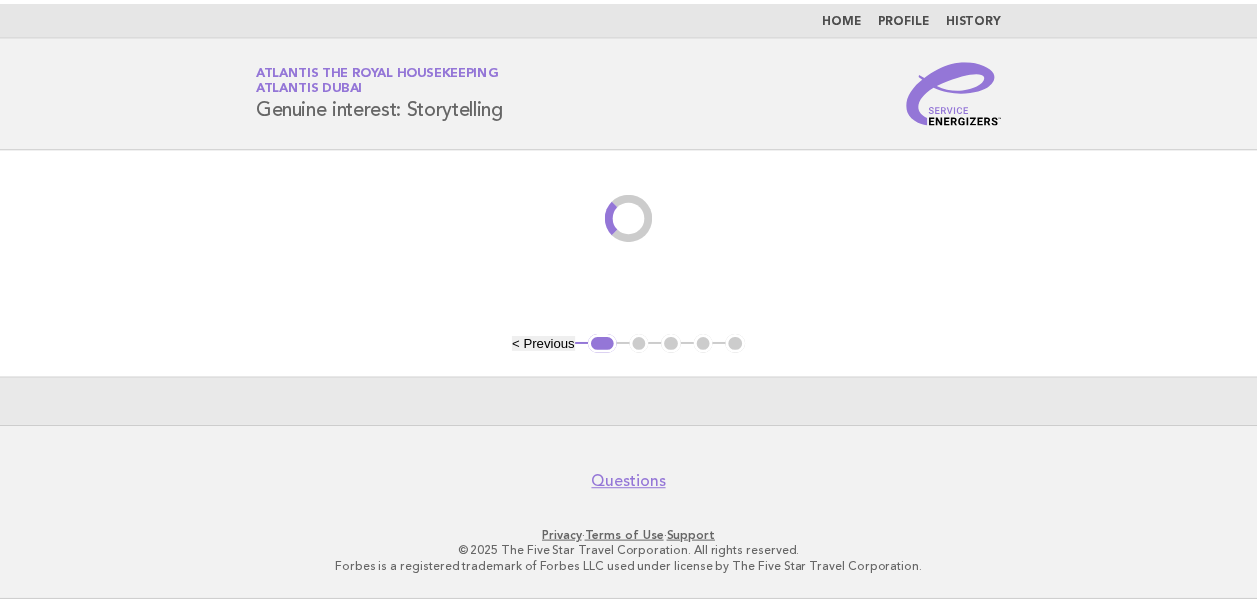 scroll, scrollTop: 0, scrollLeft: 0, axis: both 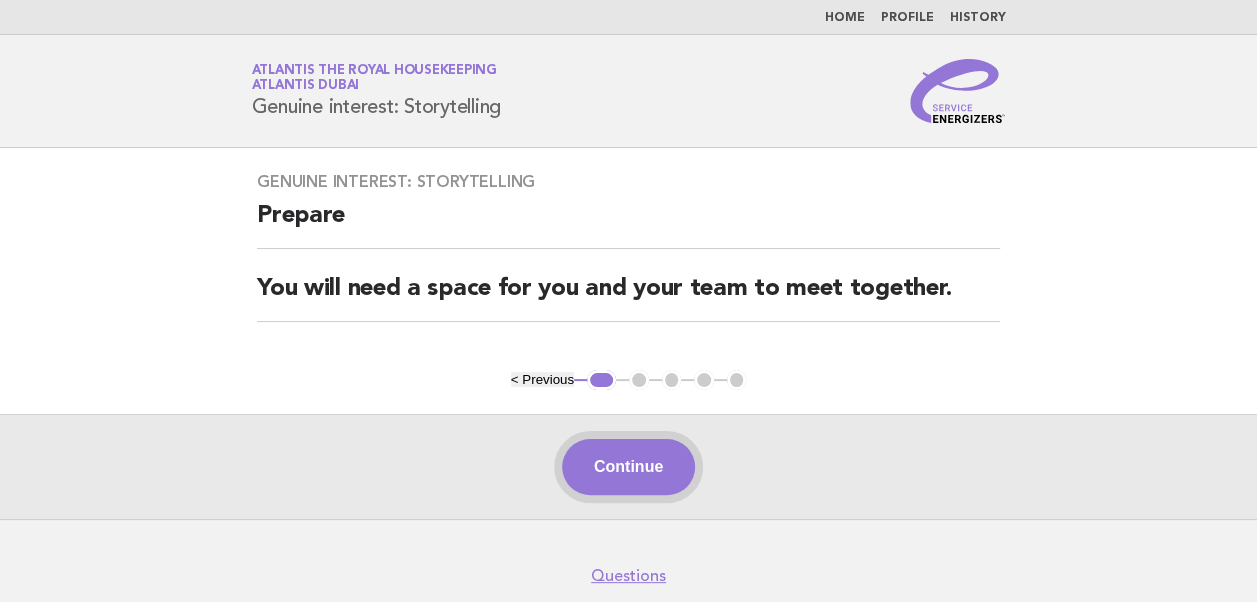 click on "Continue" at bounding box center (628, 467) 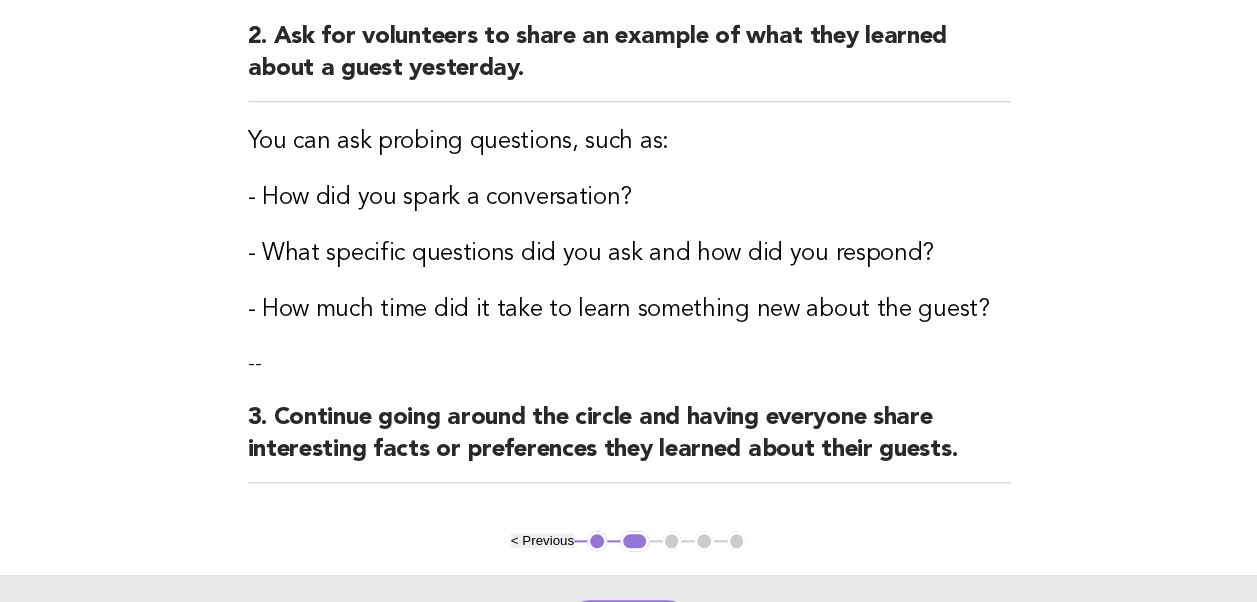 scroll, scrollTop: 1026, scrollLeft: 0, axis: vertical 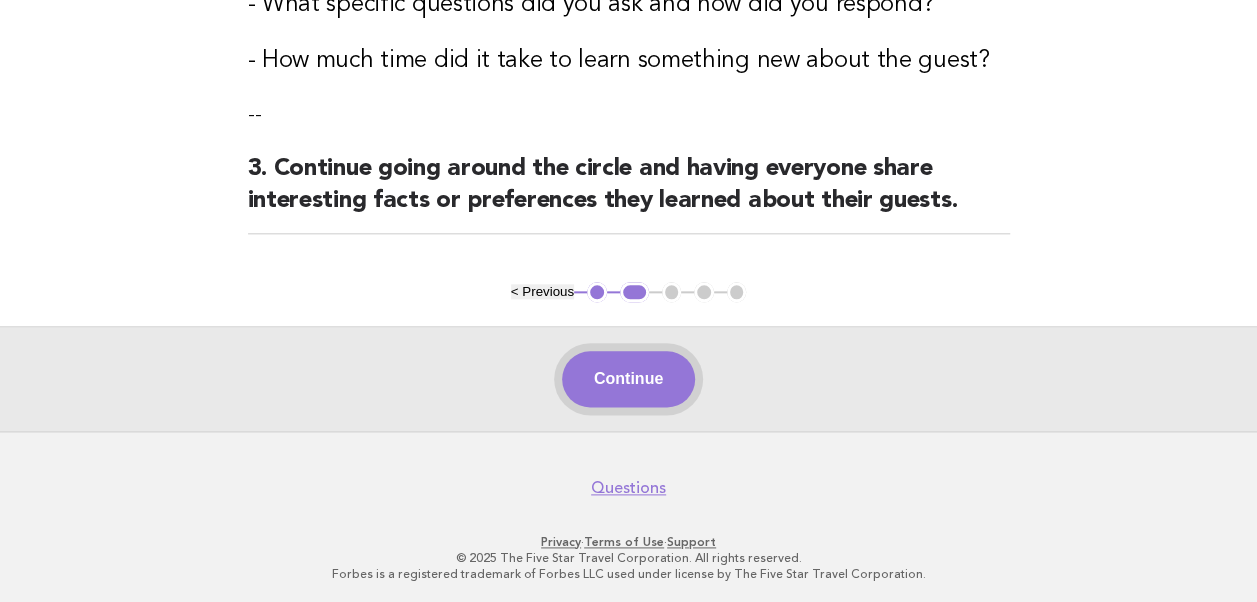 click on "Continue" at bounding box center (628, 379) 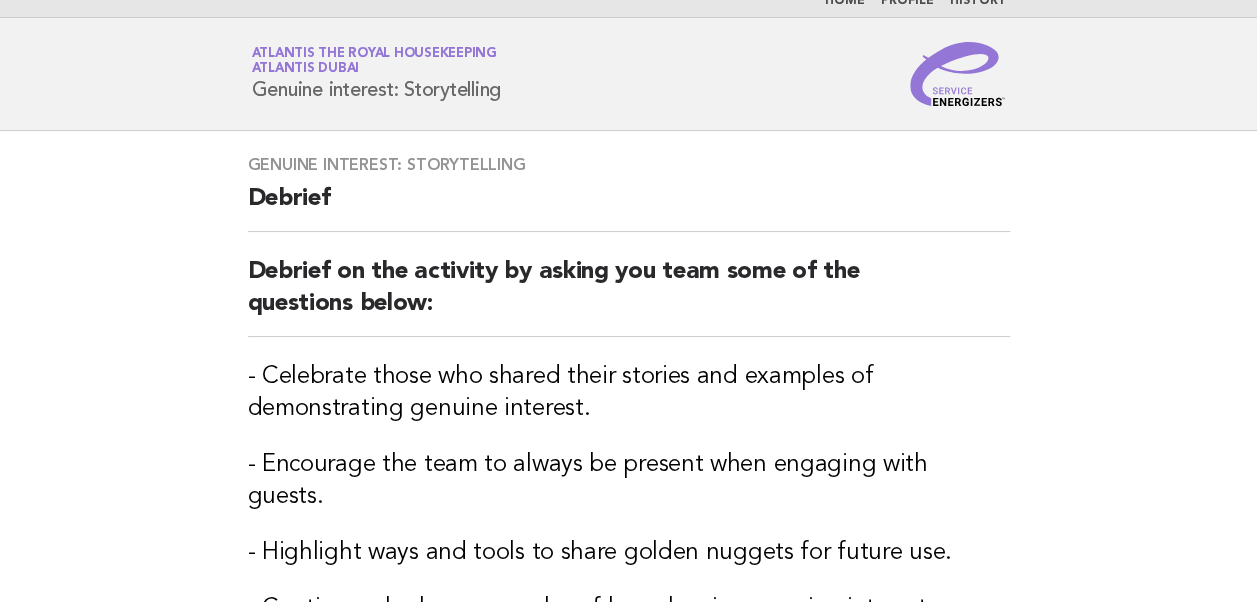 scroll, scrollTop: 408, scrollLeft: 0, axis: vertical 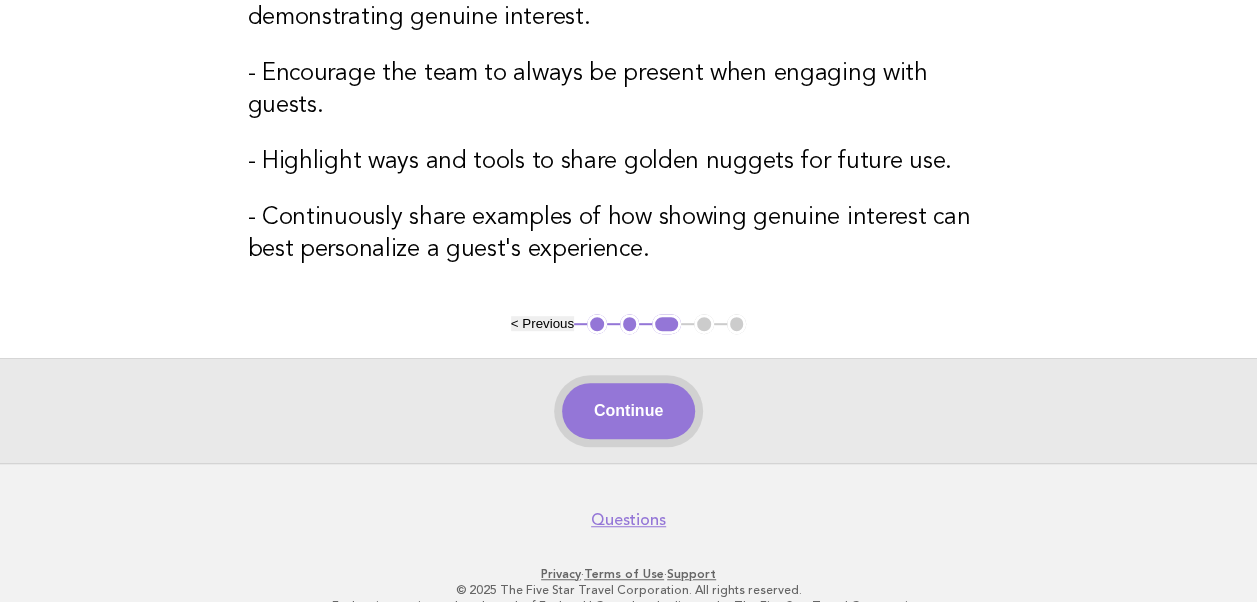 click on "Continue" at bounding box center (628, 411) 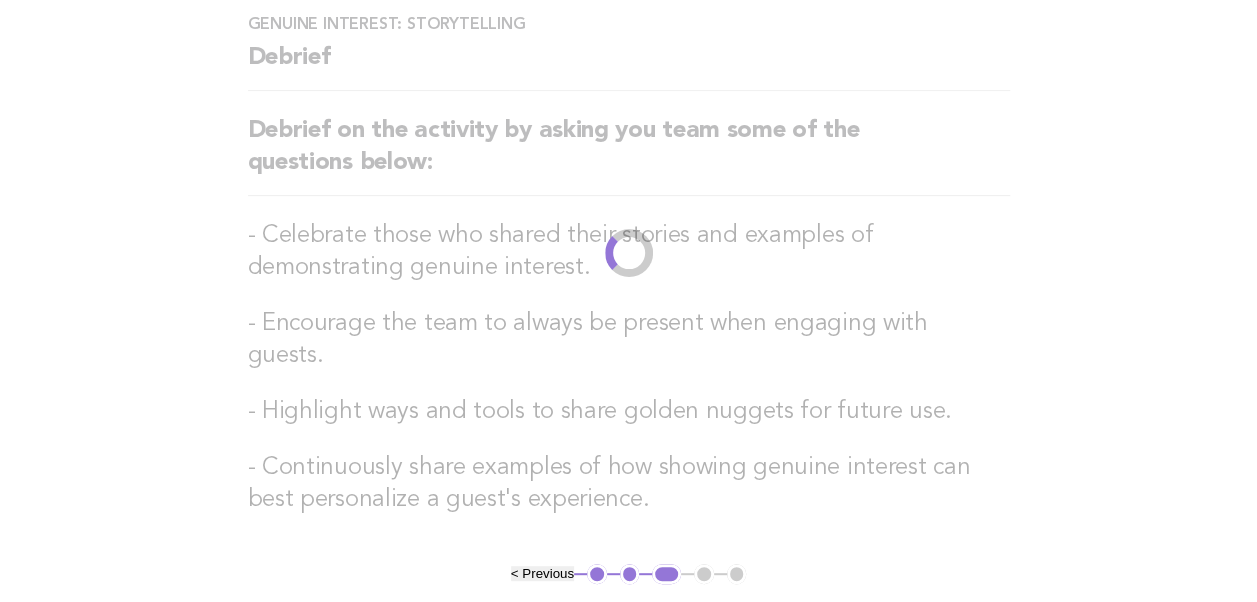 scroll, scrollTop: 0, scrollLeft: 0, axis: both 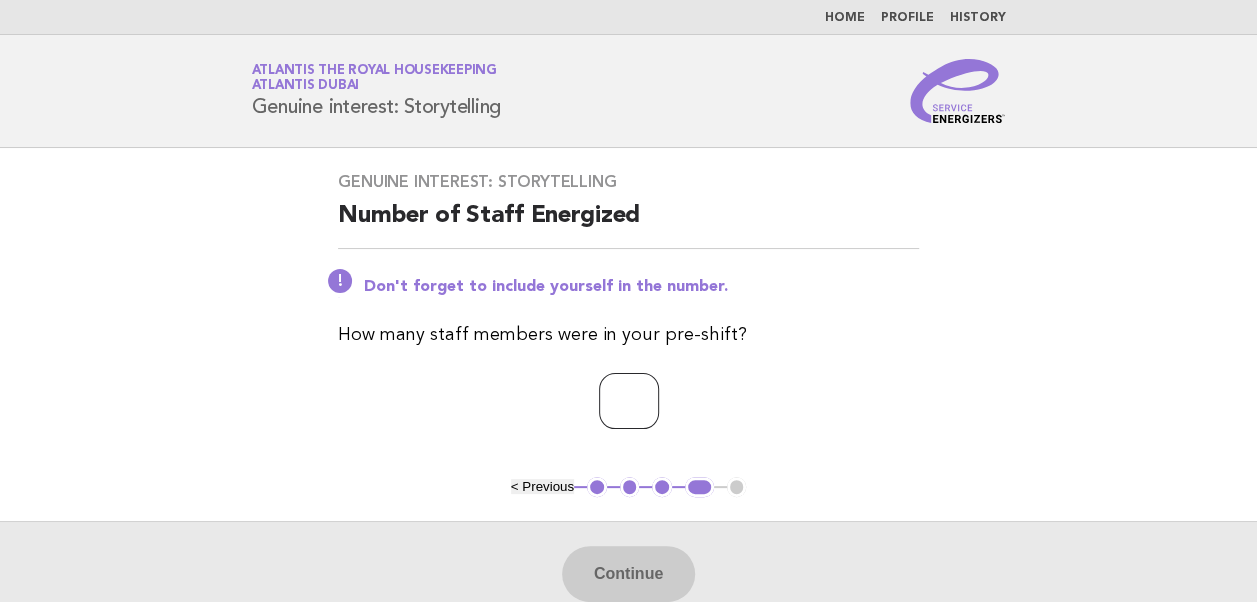 click at bounding box center (629, 401) 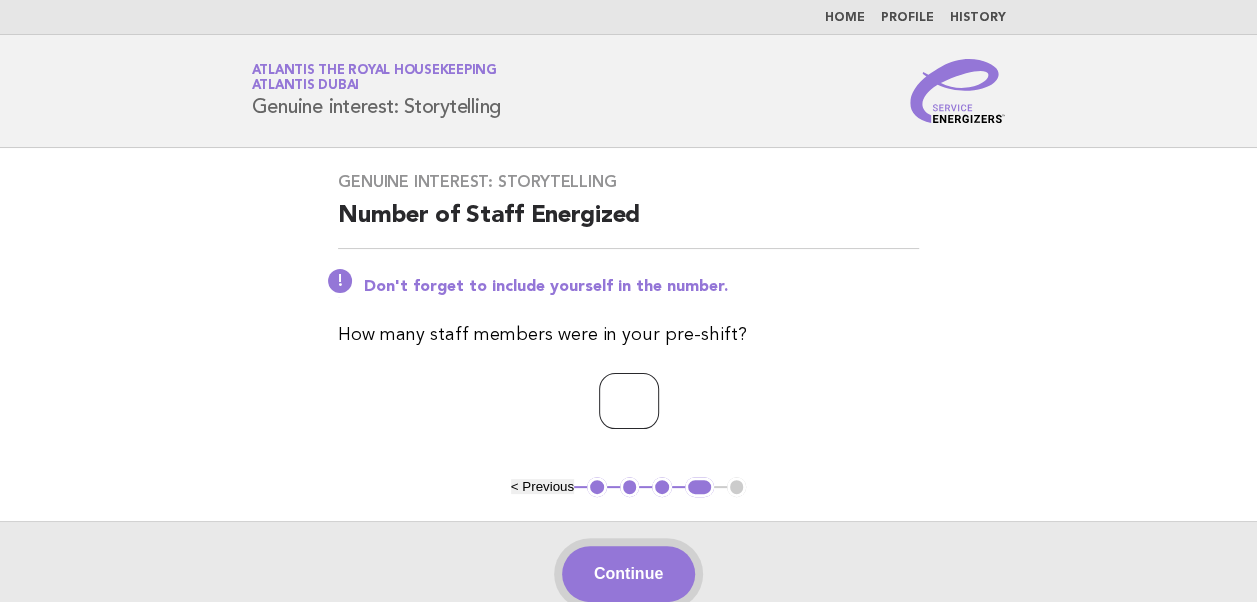 type on "**" 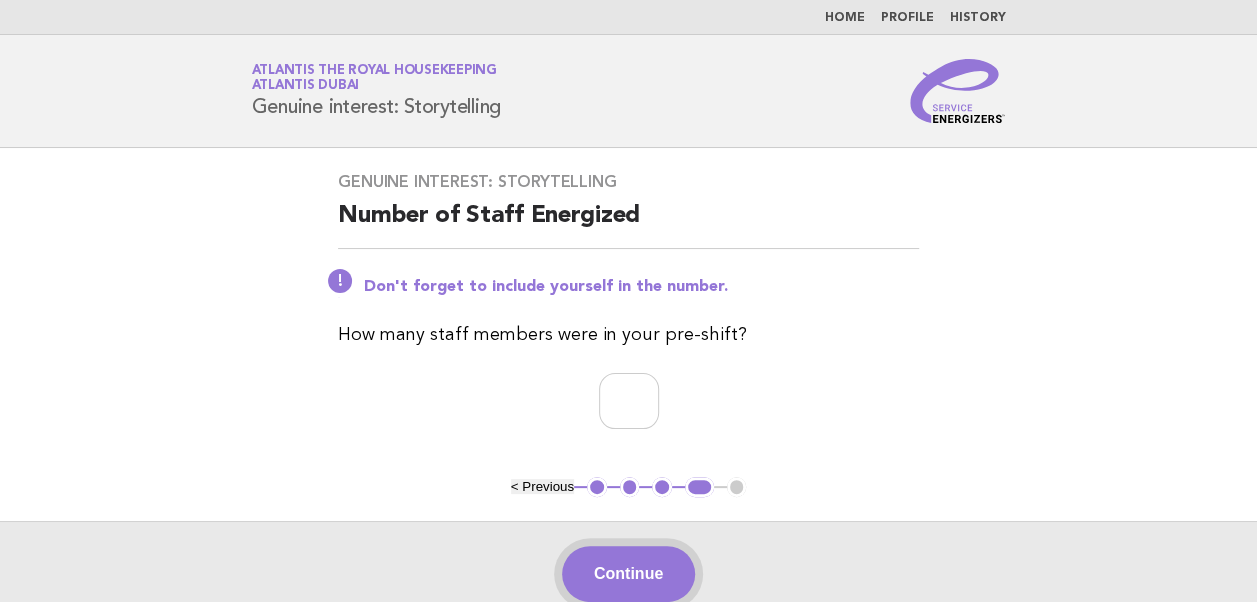 click on "Continue" at bounding box center [628, 574] 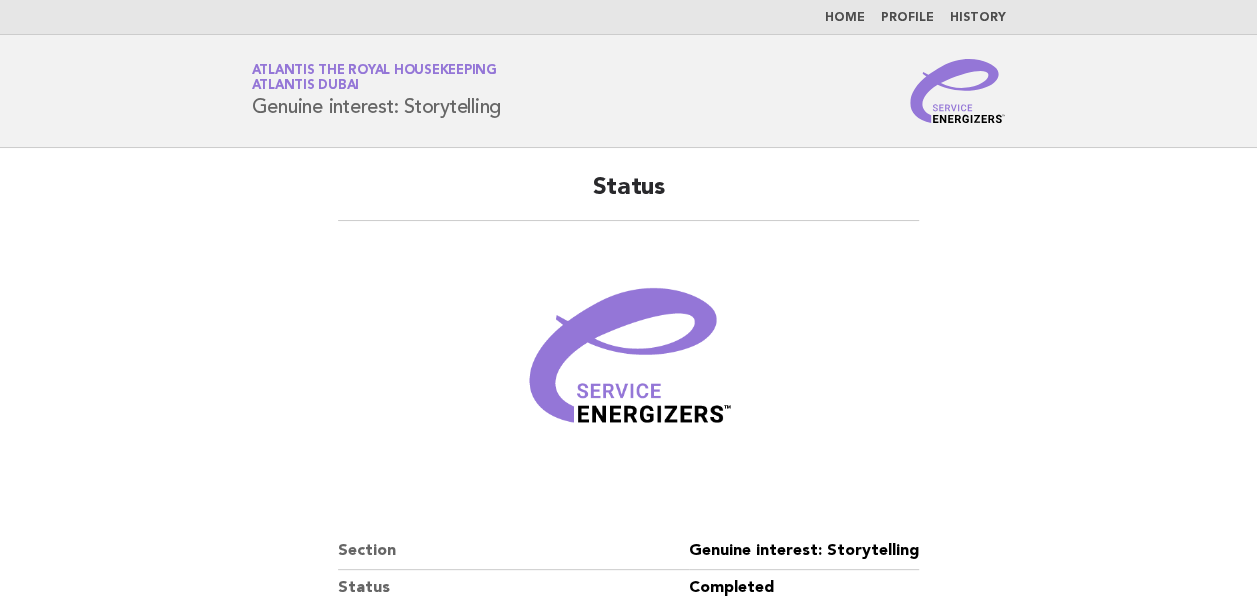 scroll, scrollTop: 342, scrollLeft: 0, axis: vertical 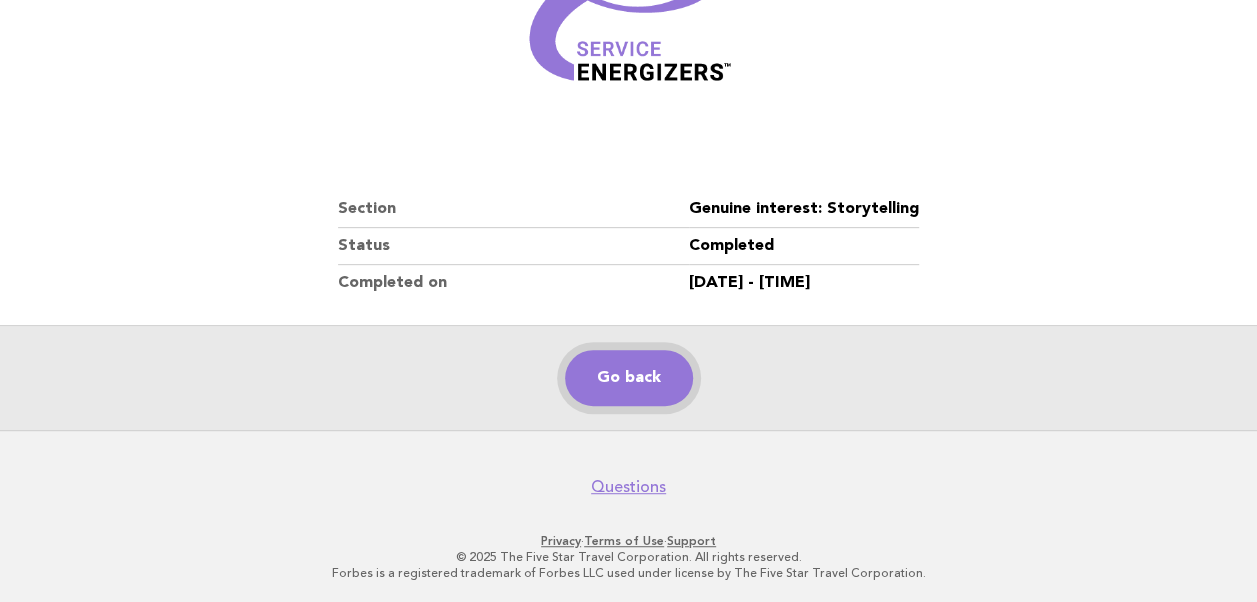 click on "Go back" at bounding box center (629, 378) 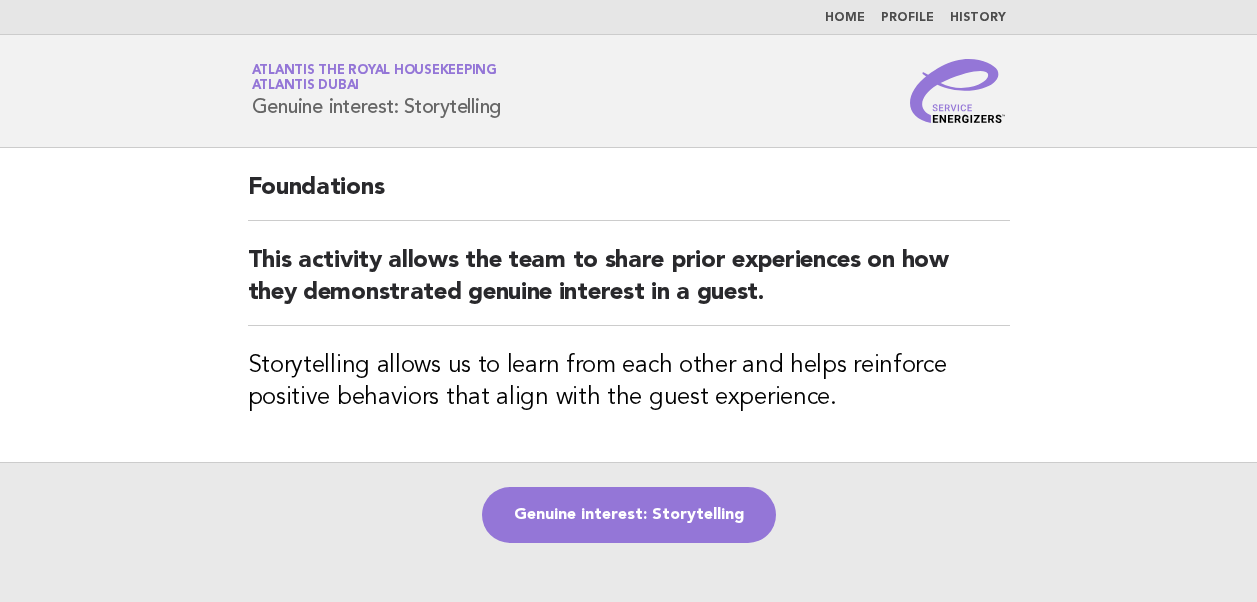 scroll, scrollTop: 0, scrollLeft: 0, axis: both 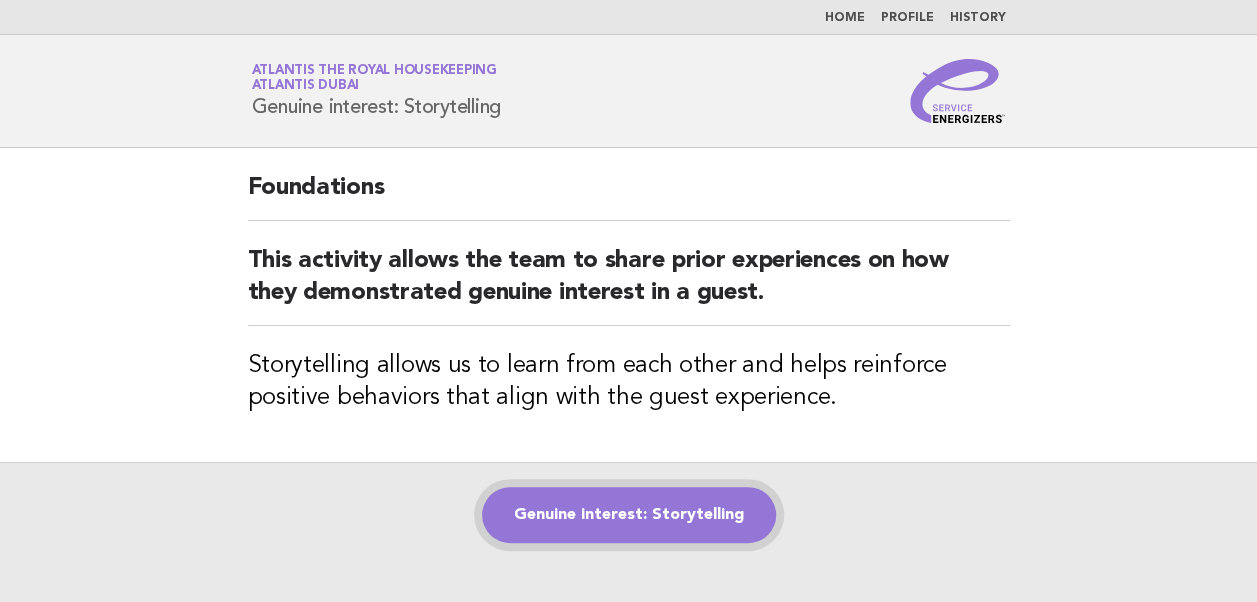 click on "Genuine interest: Storytelling" at bounding box center (629, 515) 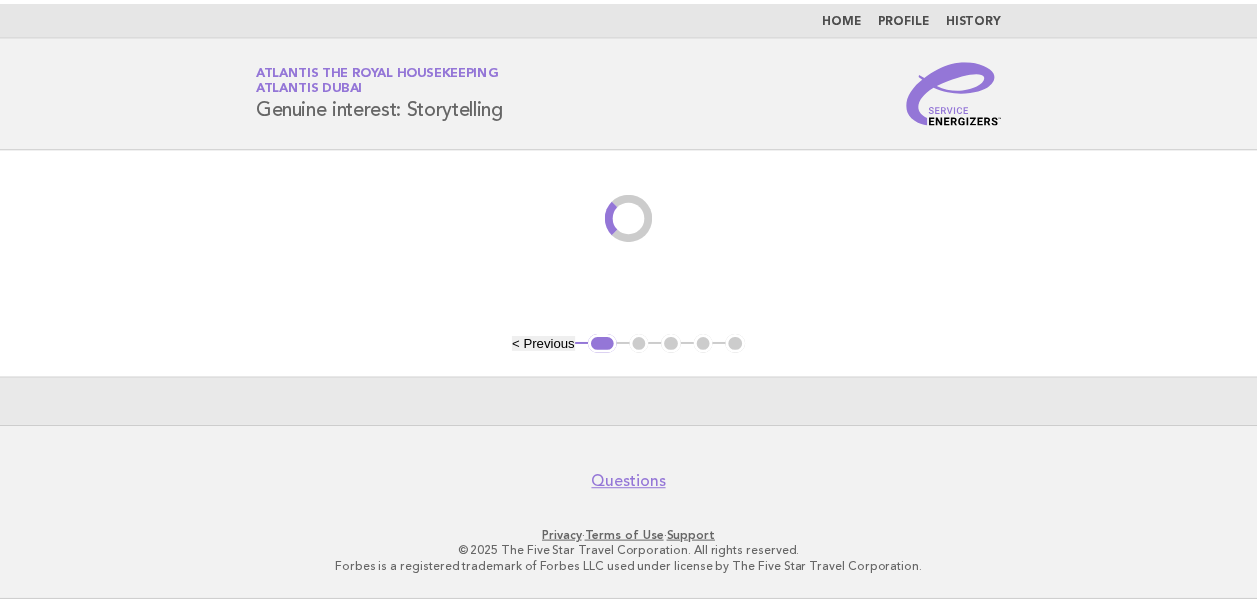 scroll, scrollTop: 0, scrollLeft: 0, axis: both 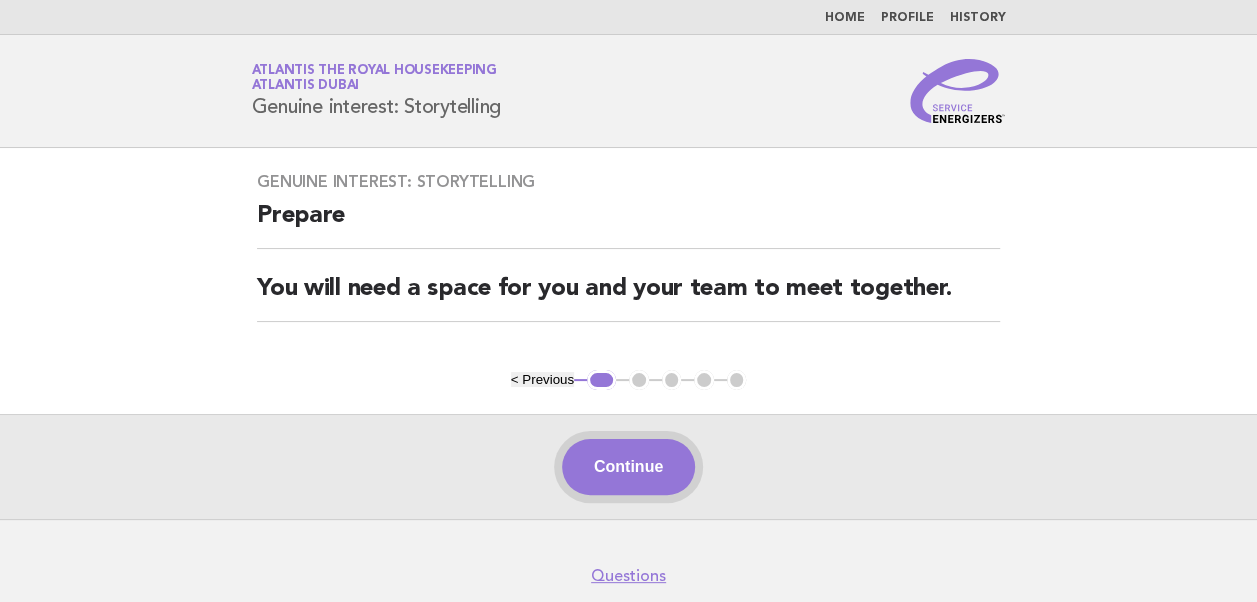 click on "Continue" at bounding box center (628, 467) 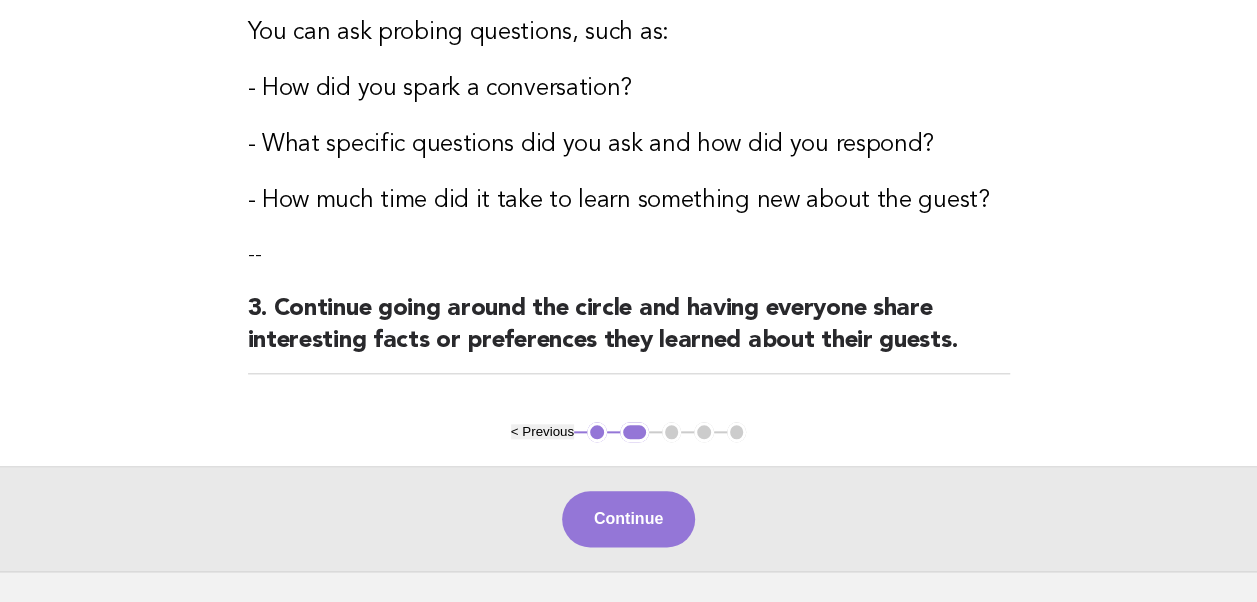 scroll, scrollTop: 1026, scrollLeft: 0, axis: vertical 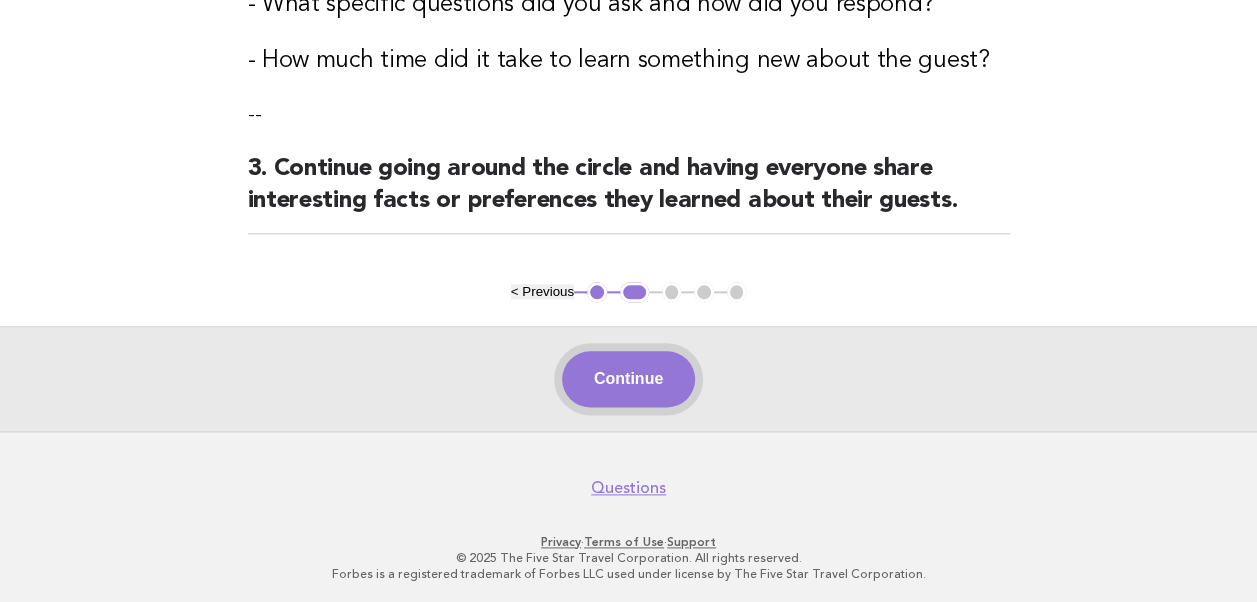 click on "Continue" at bounding box center (628, 379) 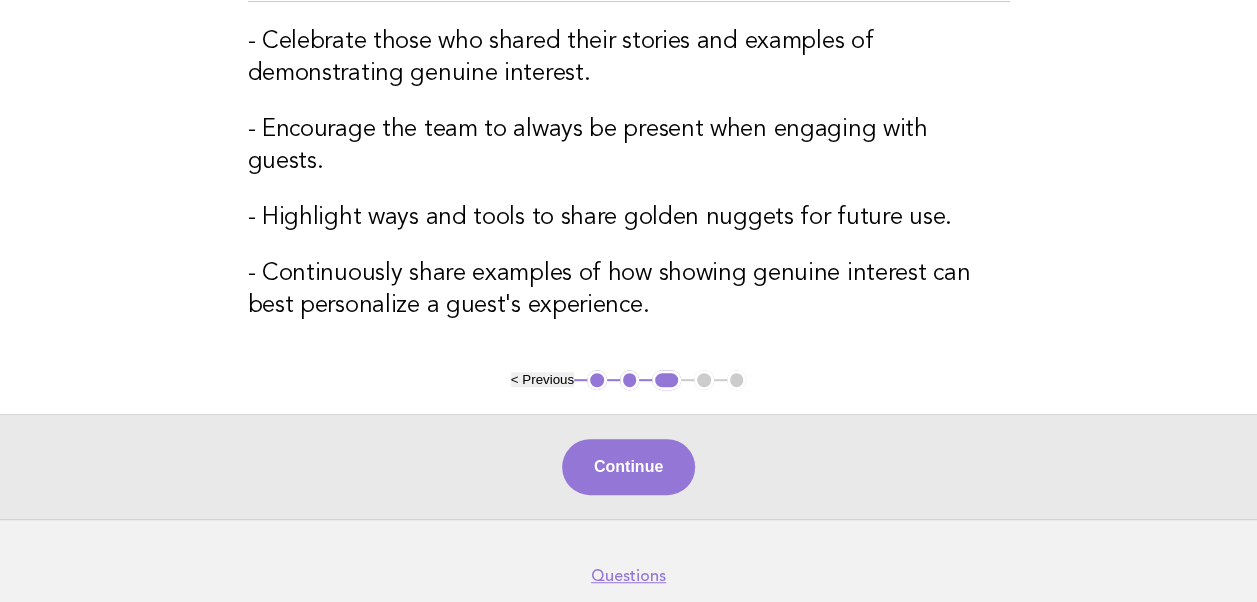 scroll, scrollTop: 408, scrollLeft: 0, axis: vertical 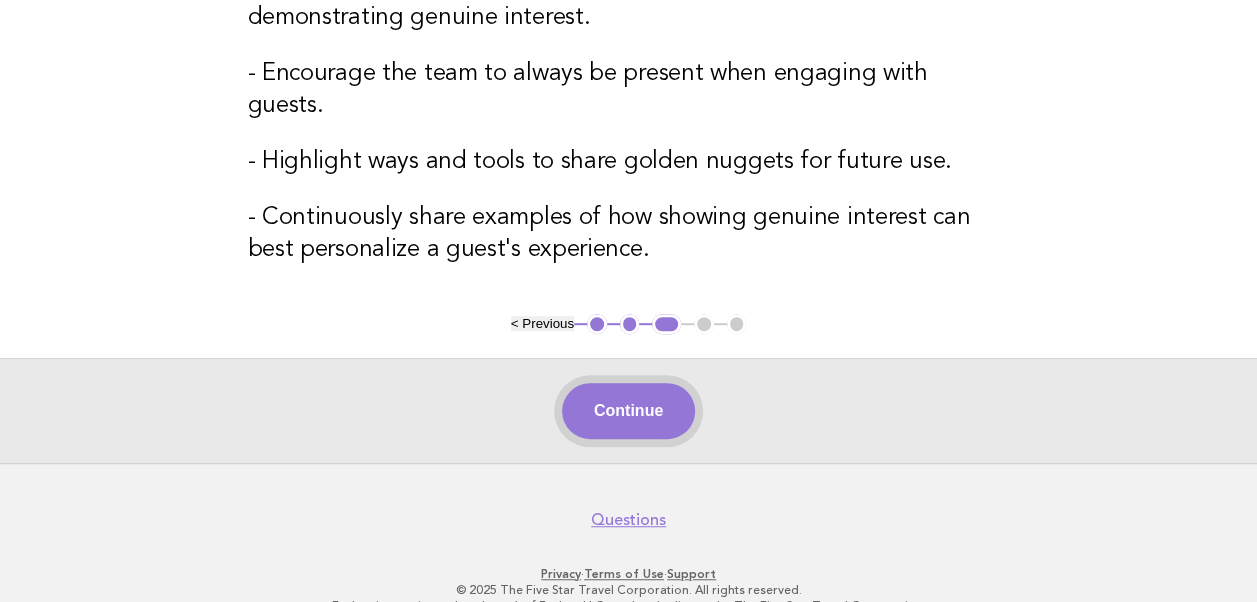click on "Continue" at bounding box center [628, 411] 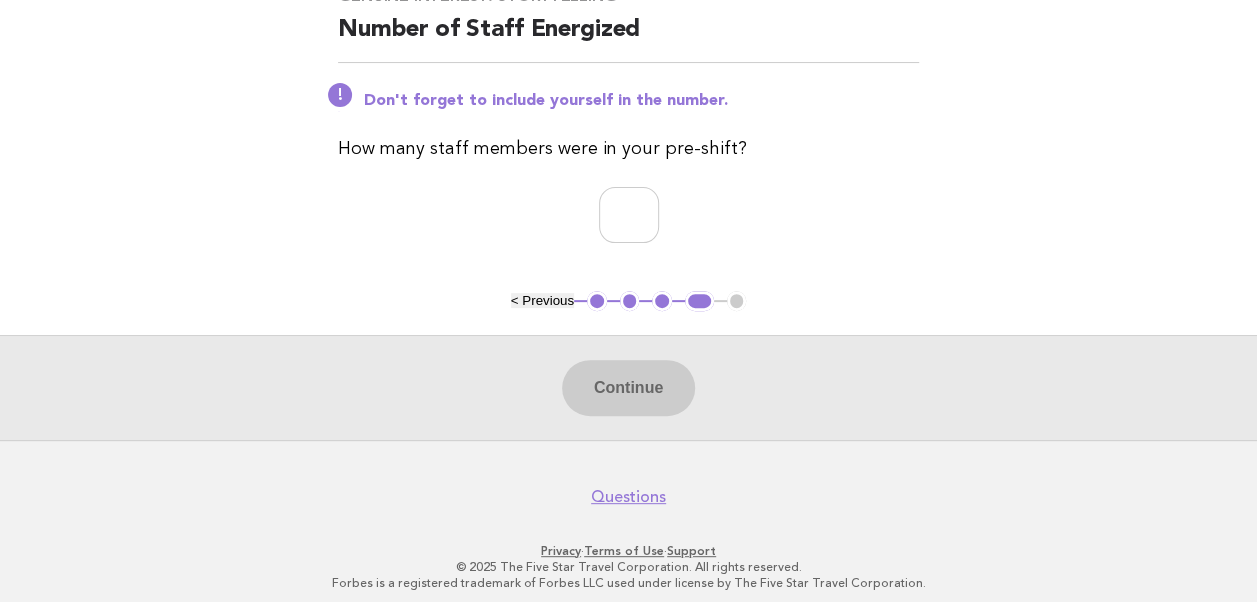 scroll, scrollTop: 196, scrollLeft: 0, axis: vertical 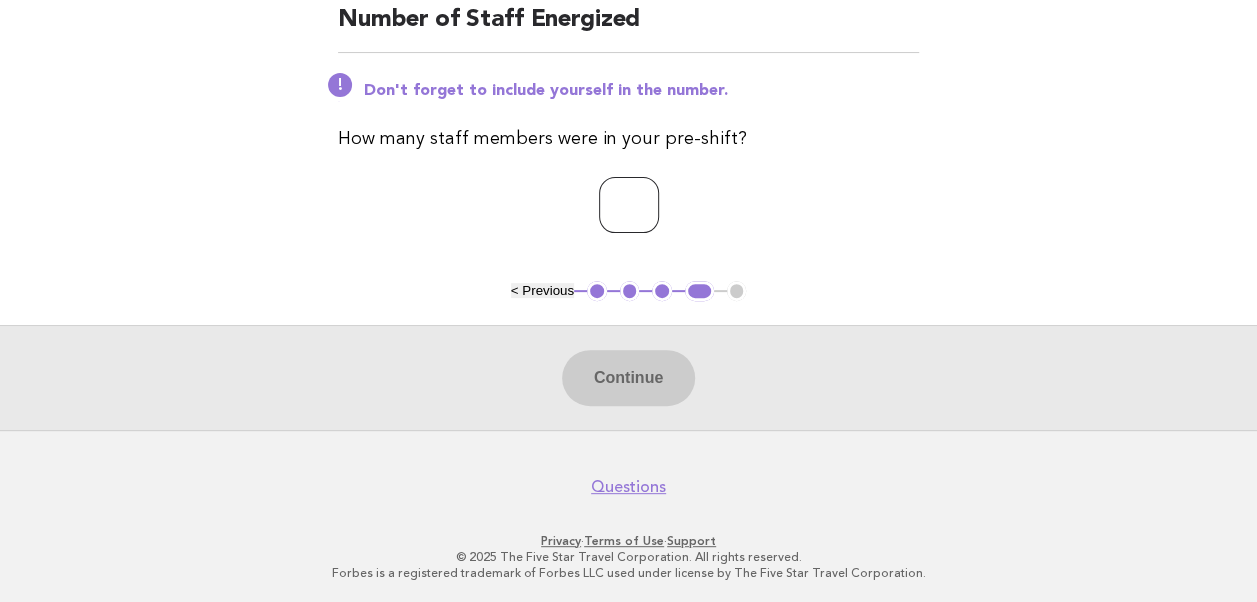 click at bounding box center (629, 205) 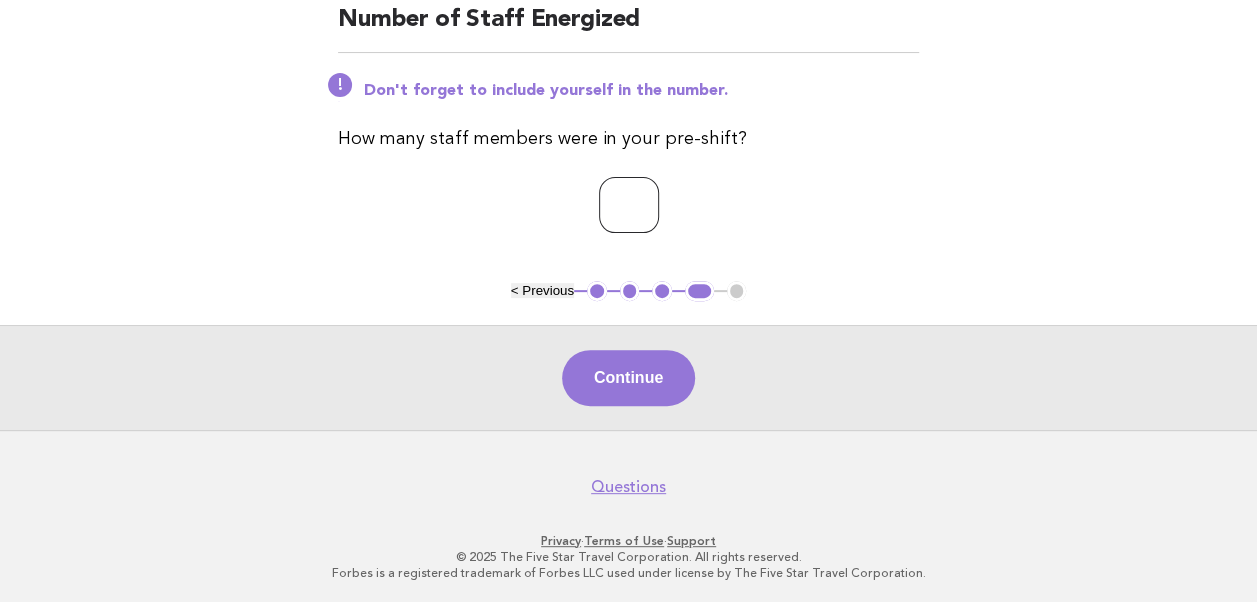 type on "*" 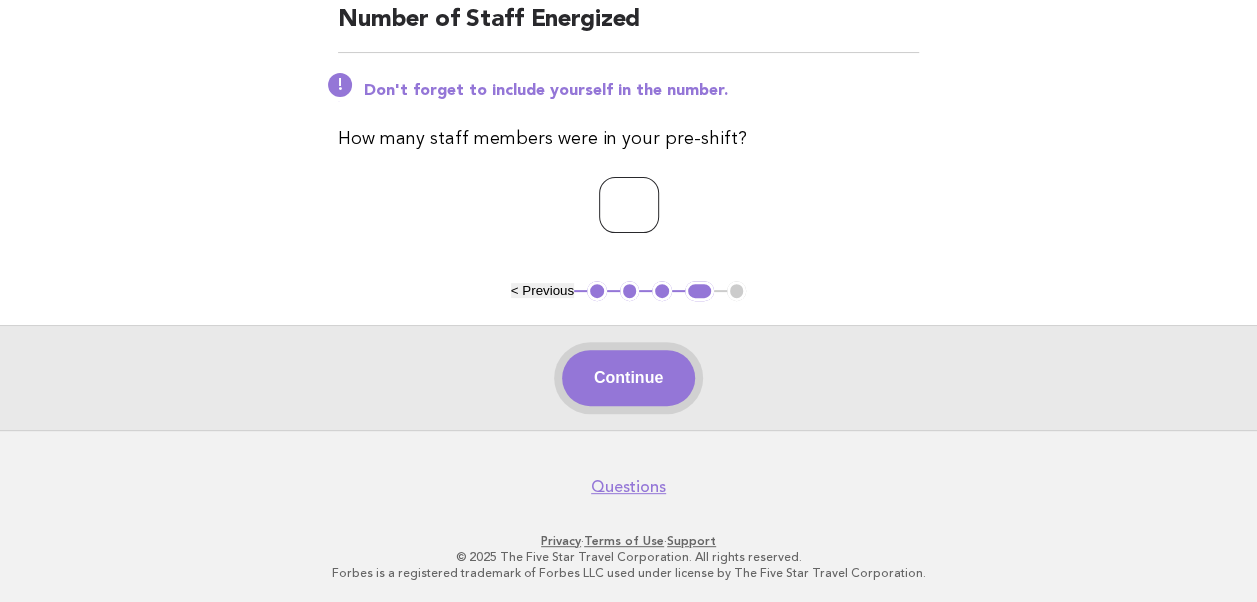 type on "**" 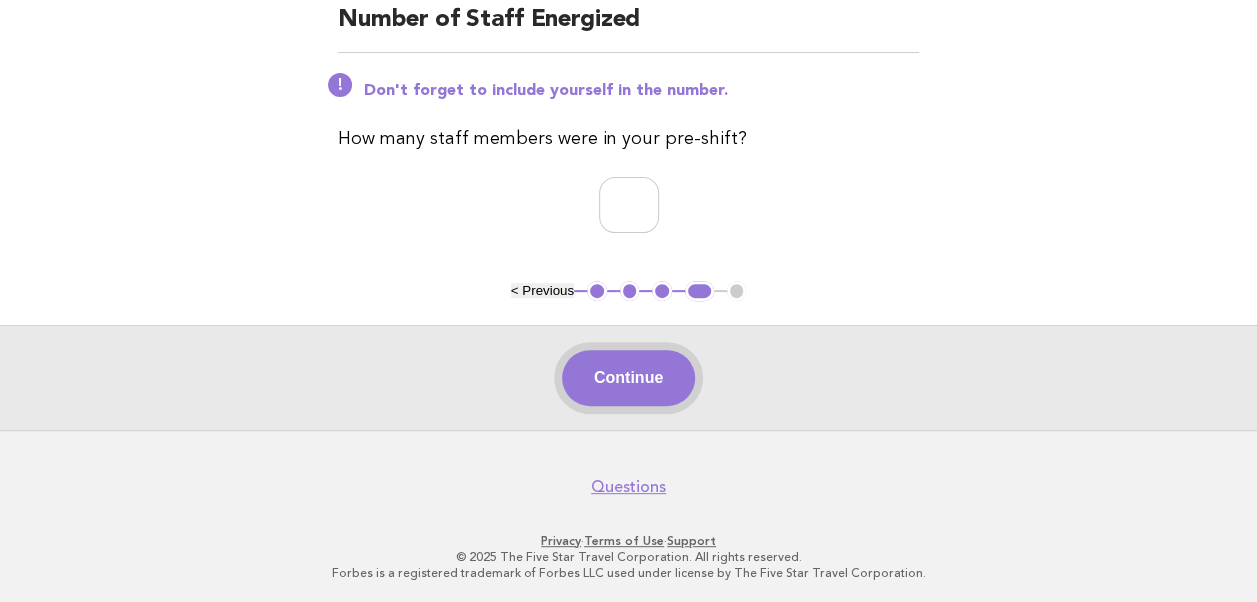 click on "Continue" at bounding box center [628, 378] 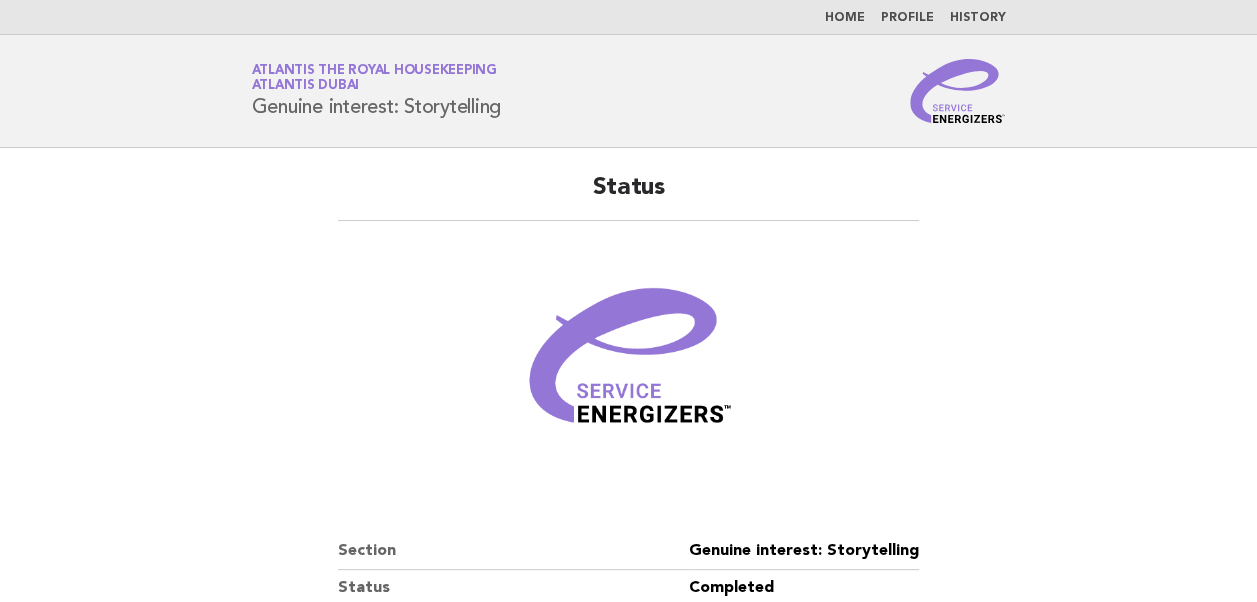 scroll, scrollTop: 305, scrollLeft: 0, axis: vertical 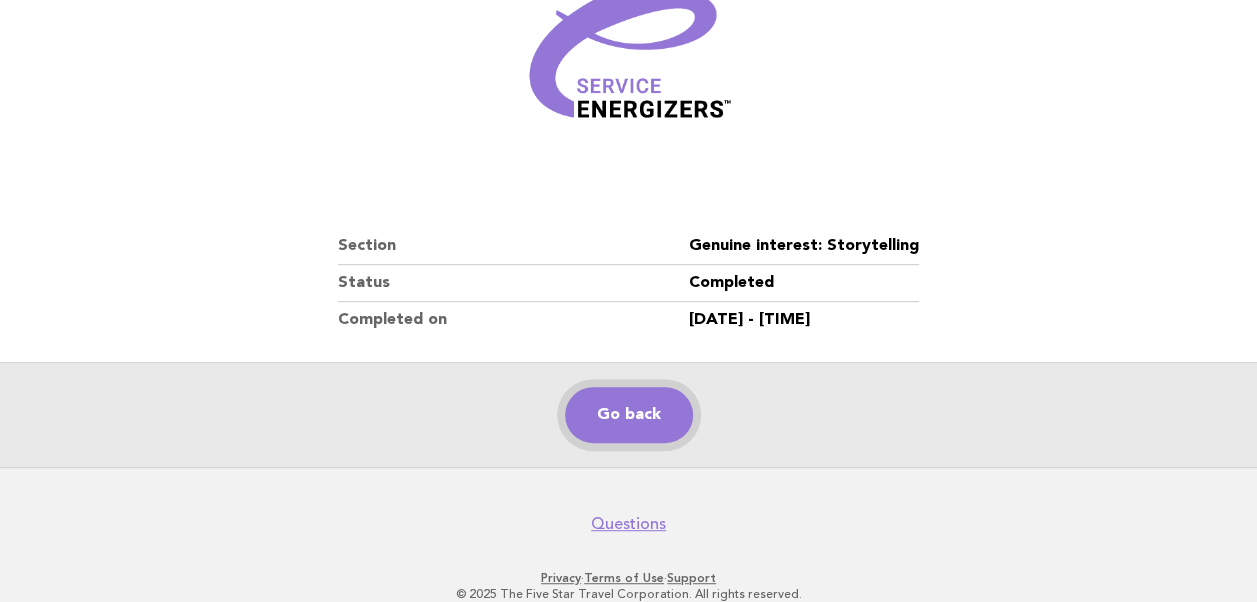 click on "Go back" at bounding box center (629, 415) 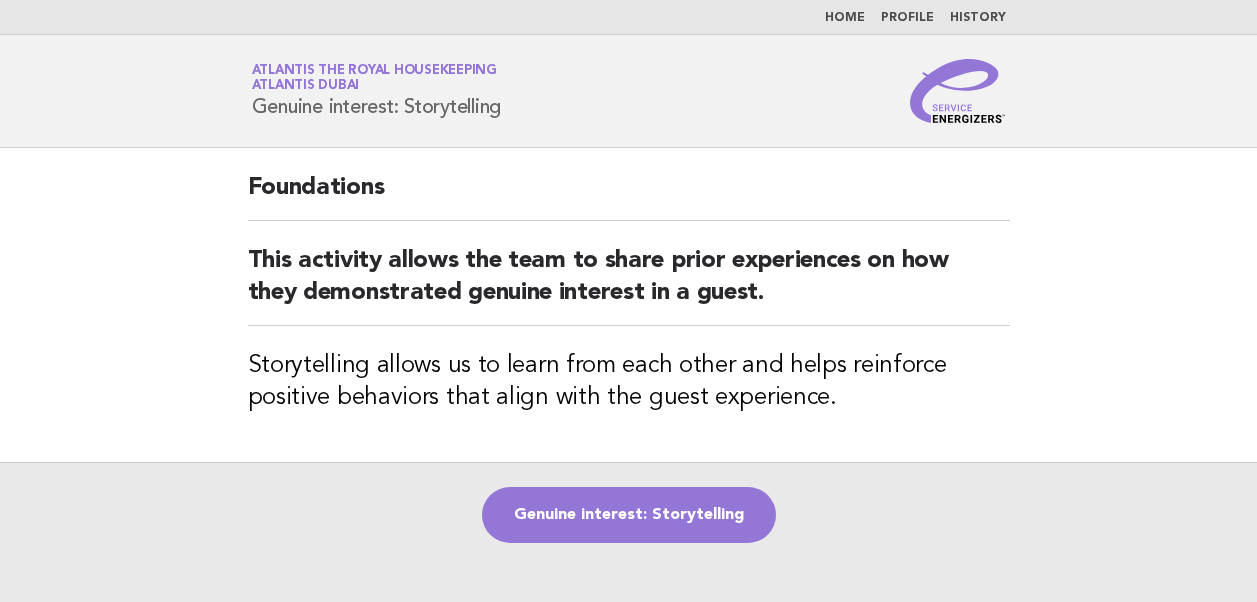 scroll, scrollTop: 0, scrollLeft: 0, axis: both 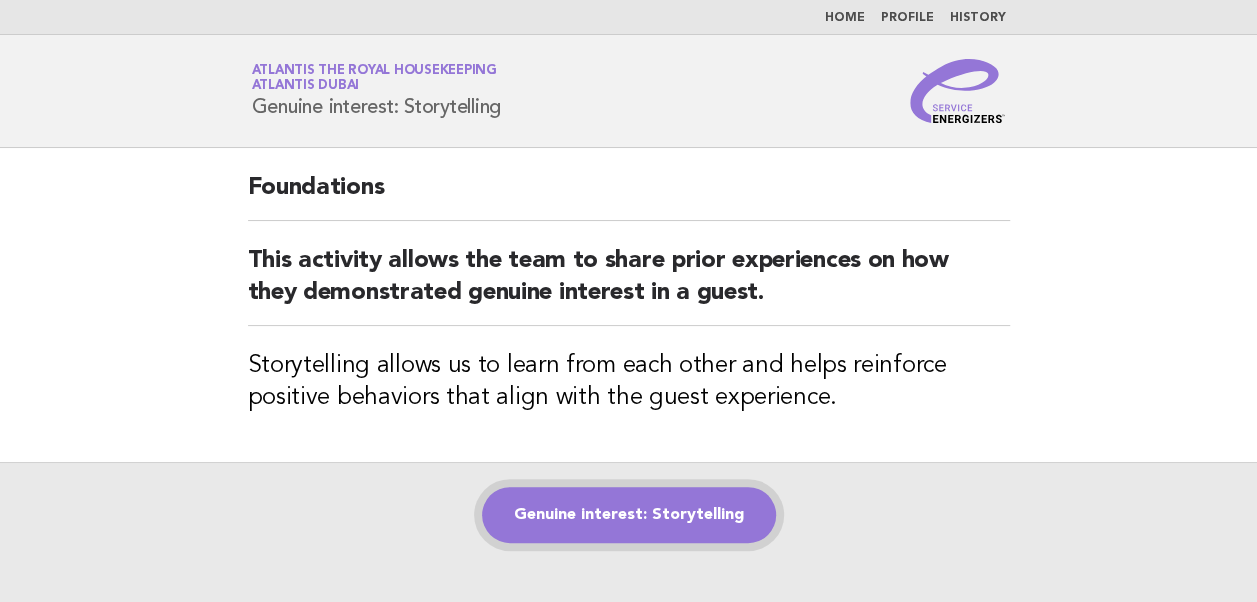 click on "Genuine interest: Storytelling" at bounding box center (629, 515) 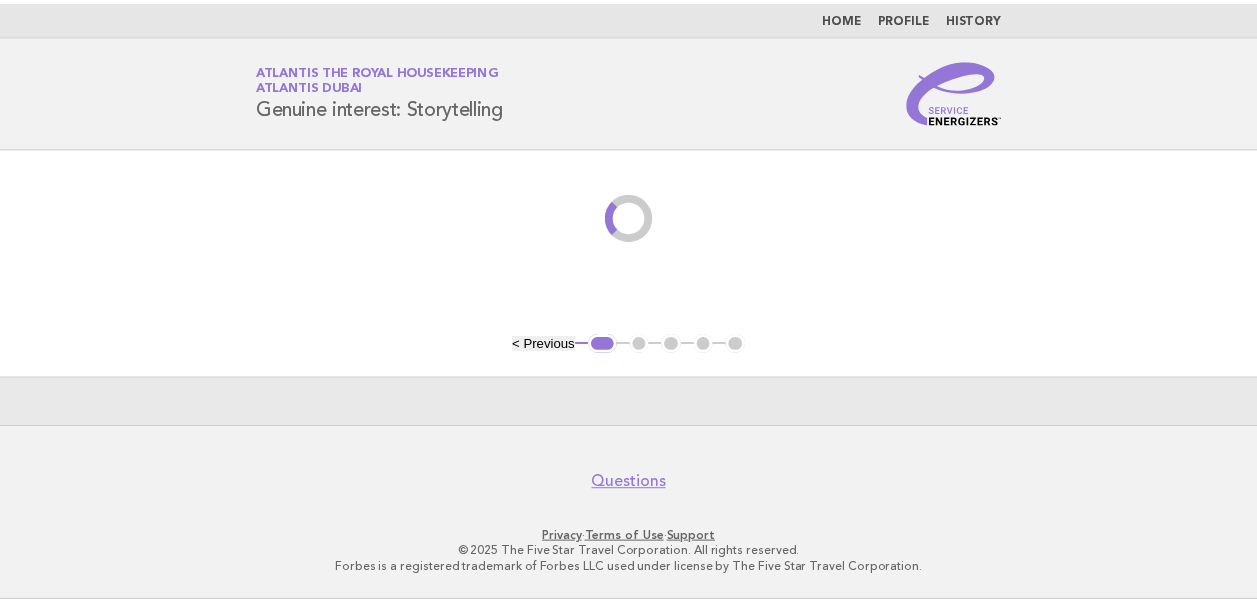 scroll, scrollTop: 0, scrollLeft: 0, axis: both 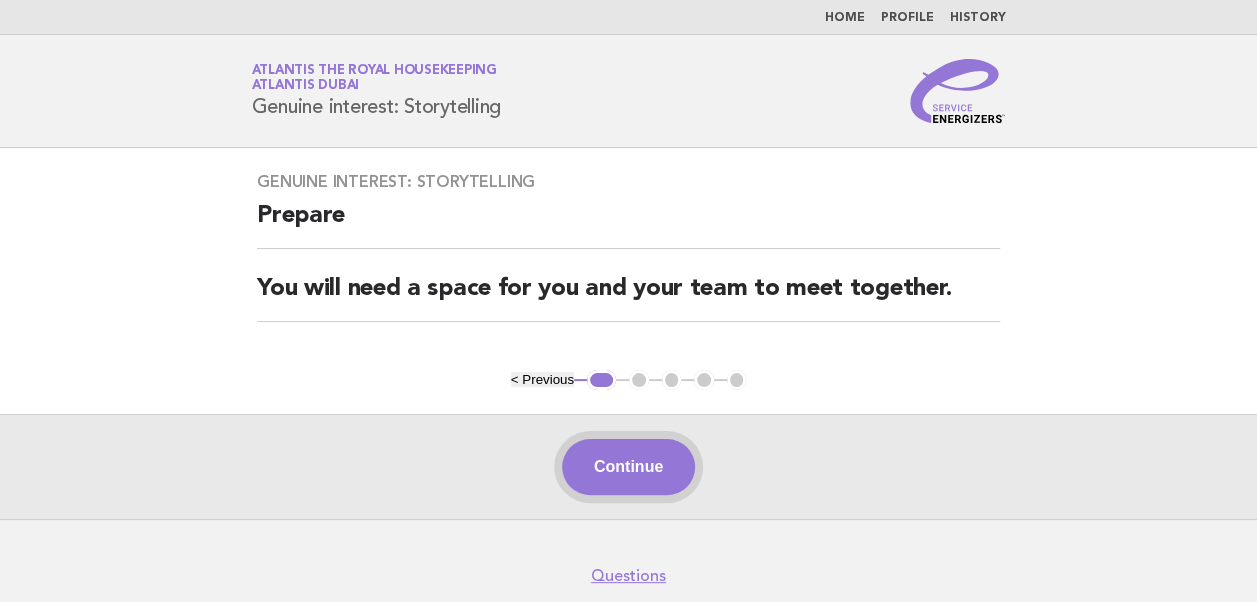 click on "Continue" at bounding box center (628, 467) 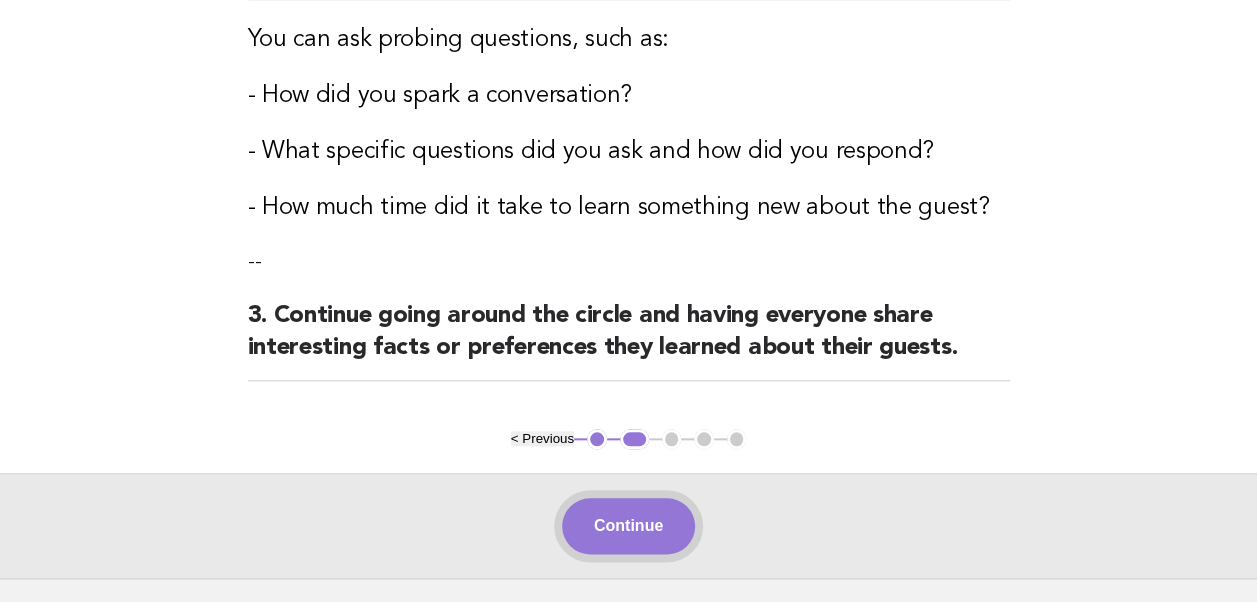 click on "Continue" at bounding box center (628, 526) 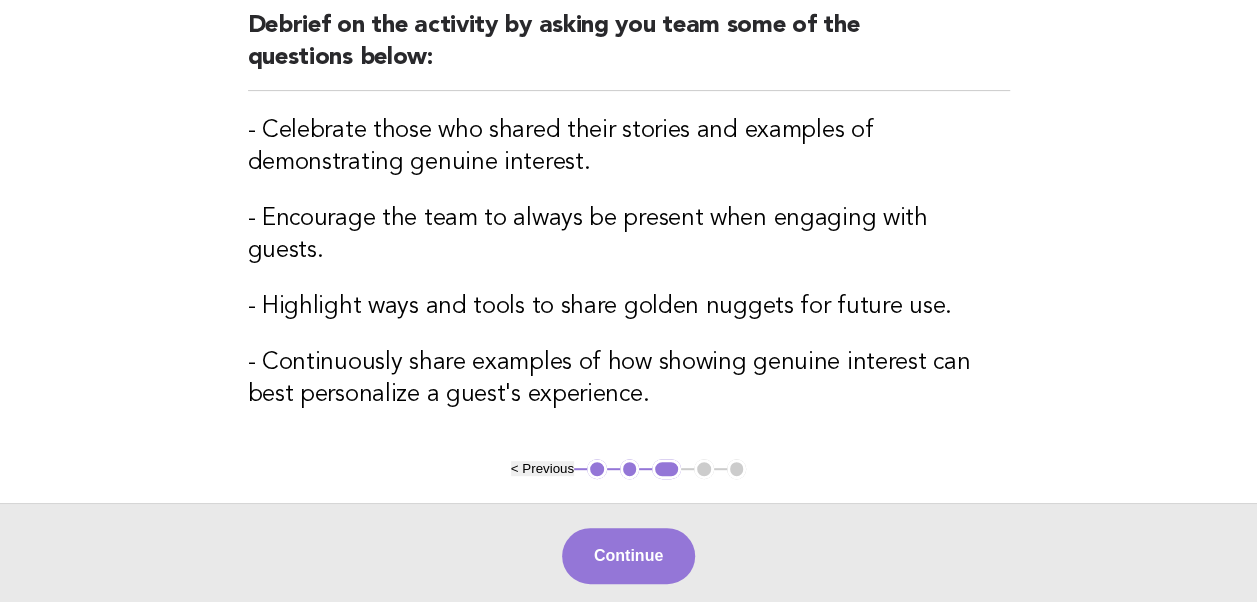 scroll, scrollTop: 366, scrollLeft: 0, axis: vertical 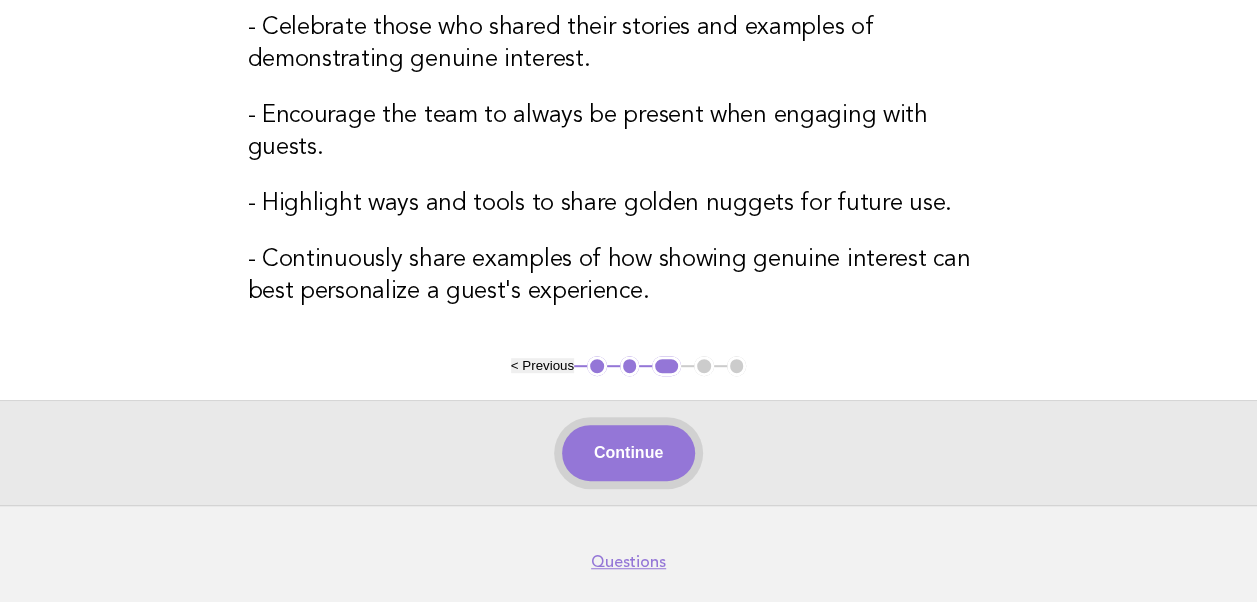 click on "Continue" at bounding box center [628, 453] 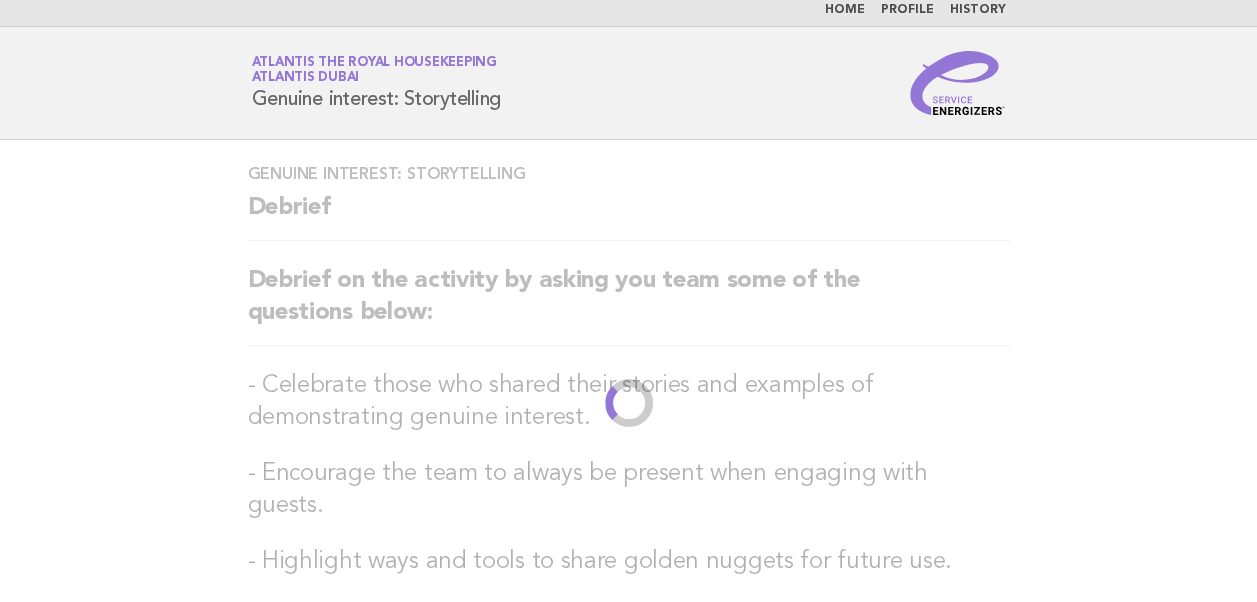scroll, scrollTop: 0, scrollLeft: 0, axis: both 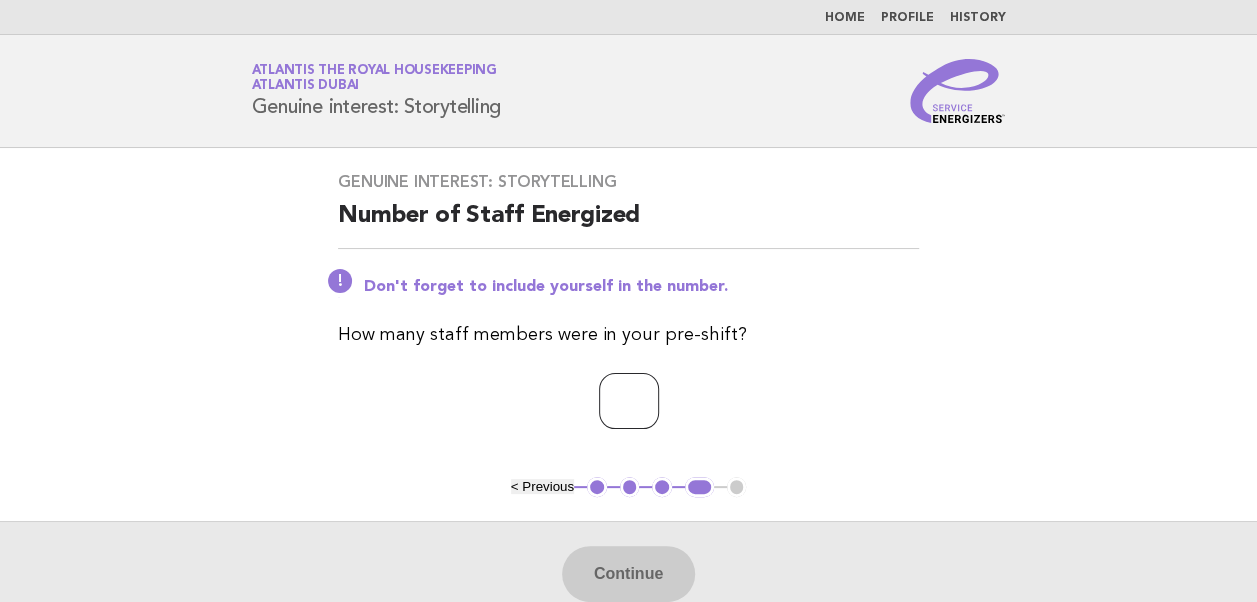 click at bounding box center (629, 401) 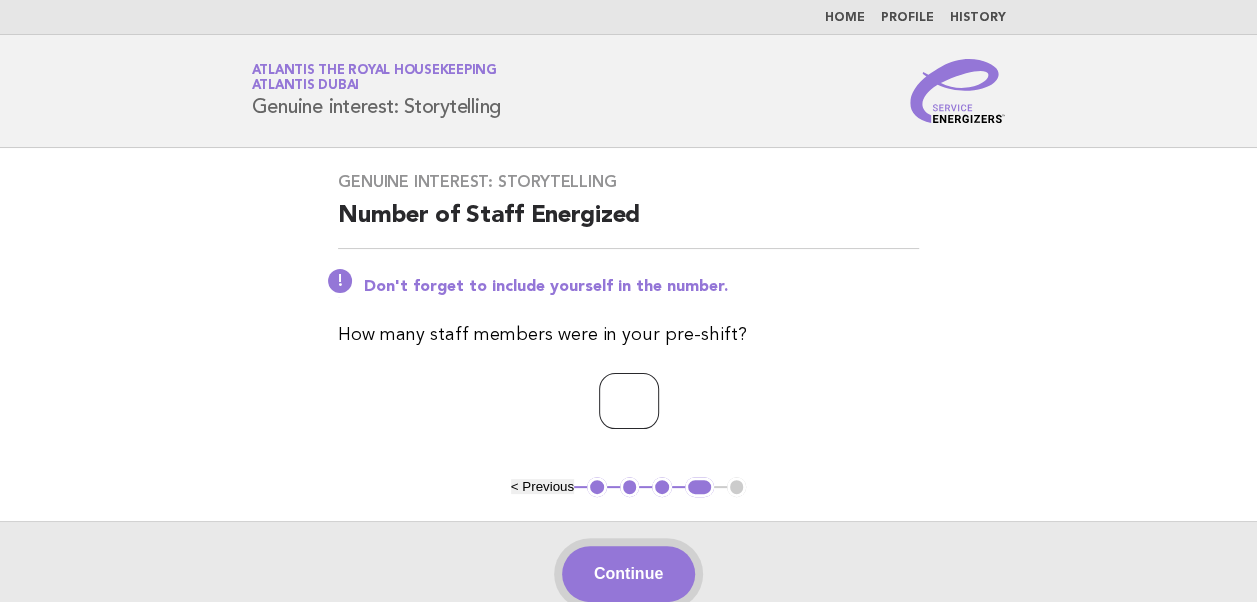 type on "*" 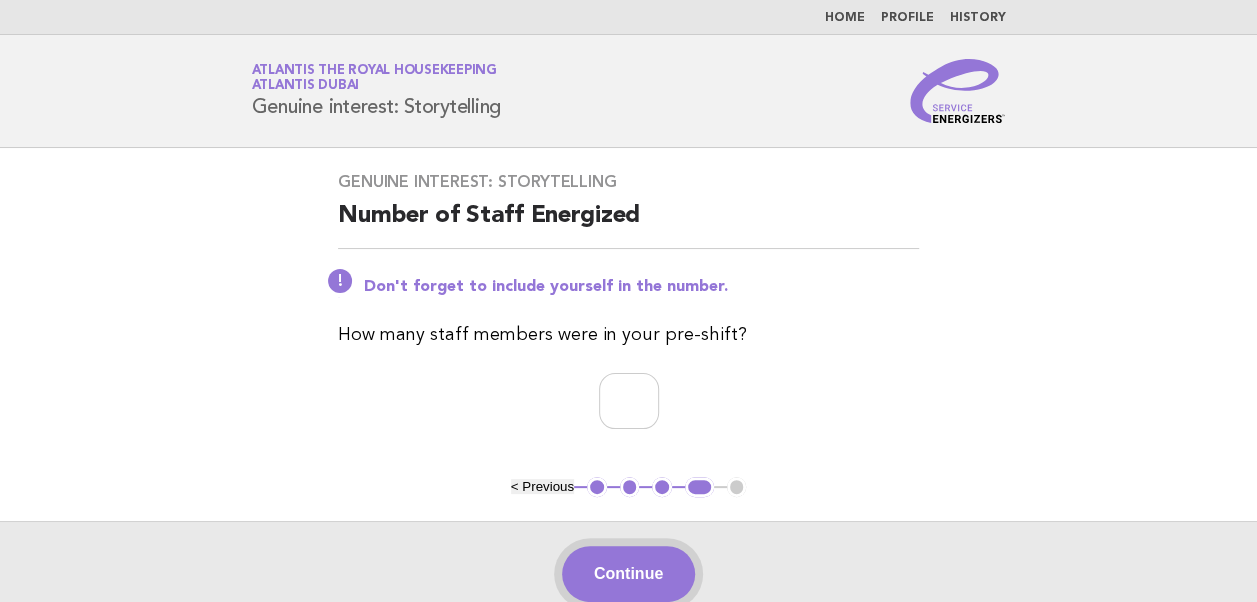 click on "Continue" at bounding box center (628, 574) 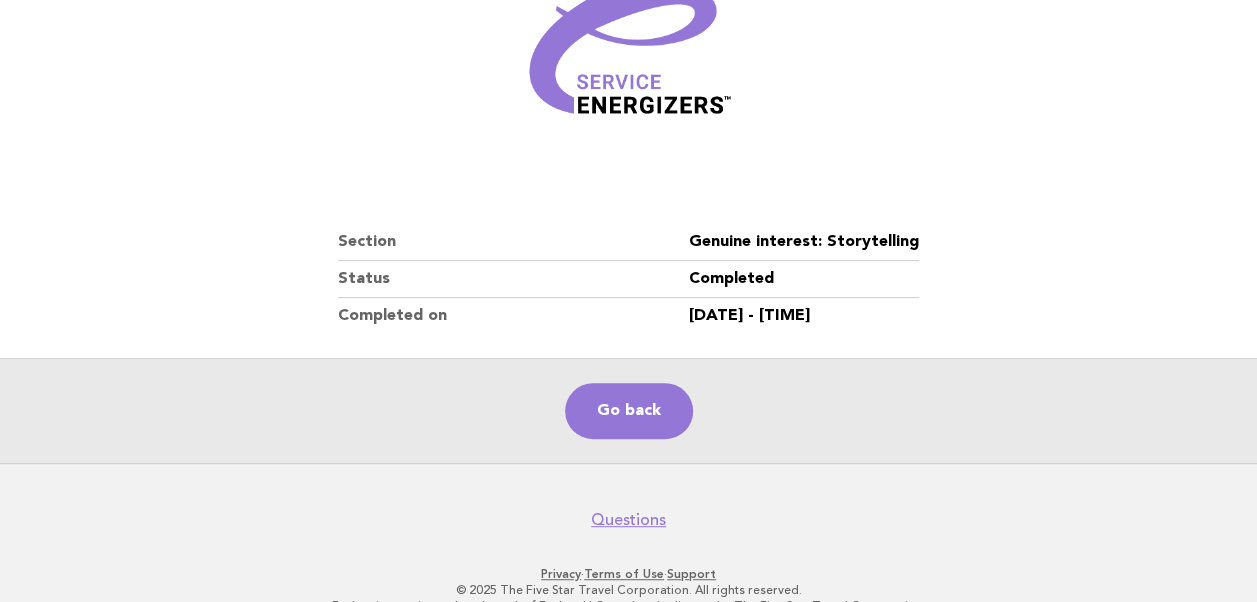 scroll, scrollTop: 337, scrollLeft: 0, axis: vertical 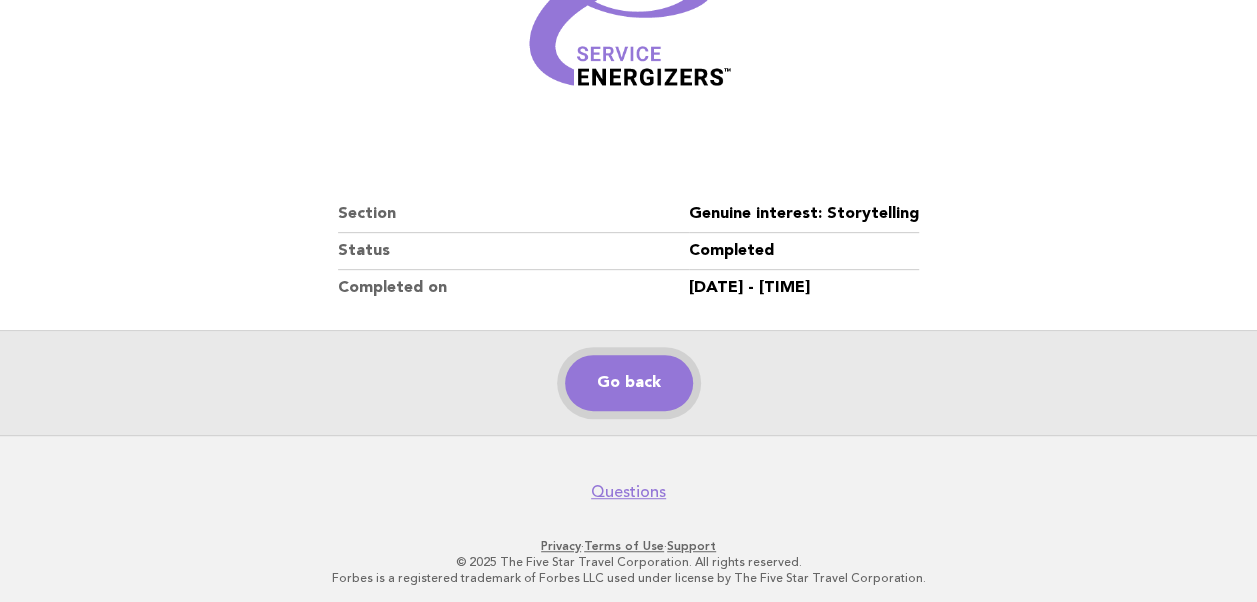 click on "Go back" at bounding box center (629, 383) 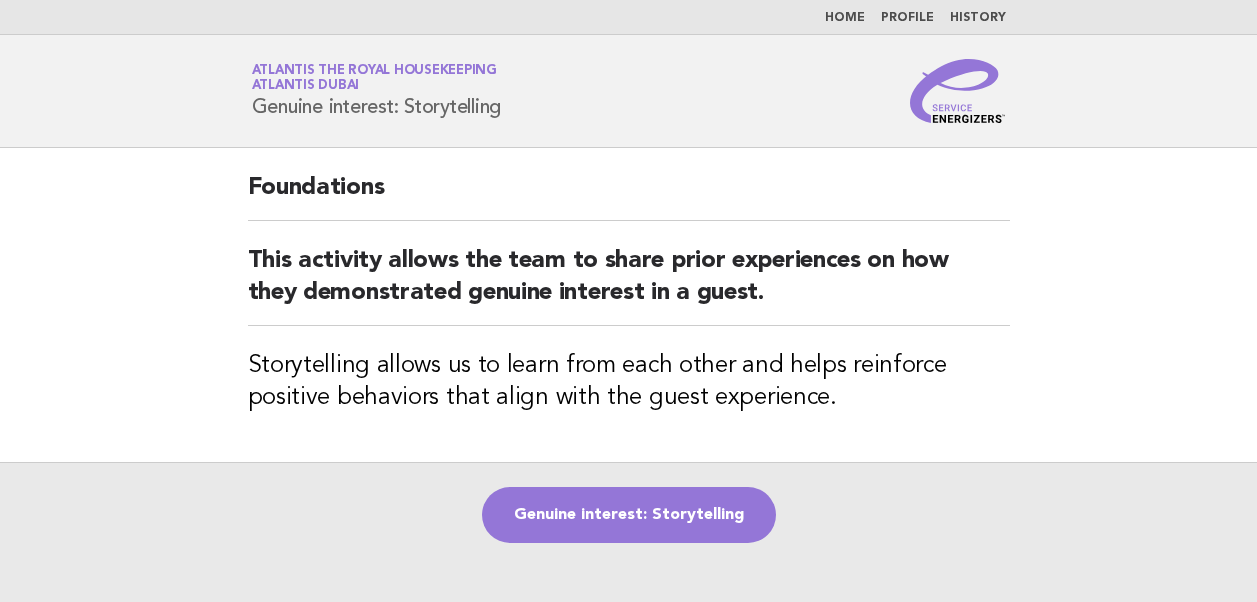 scroll, scrollTop: 0, scrollLeft: 0, axis: both 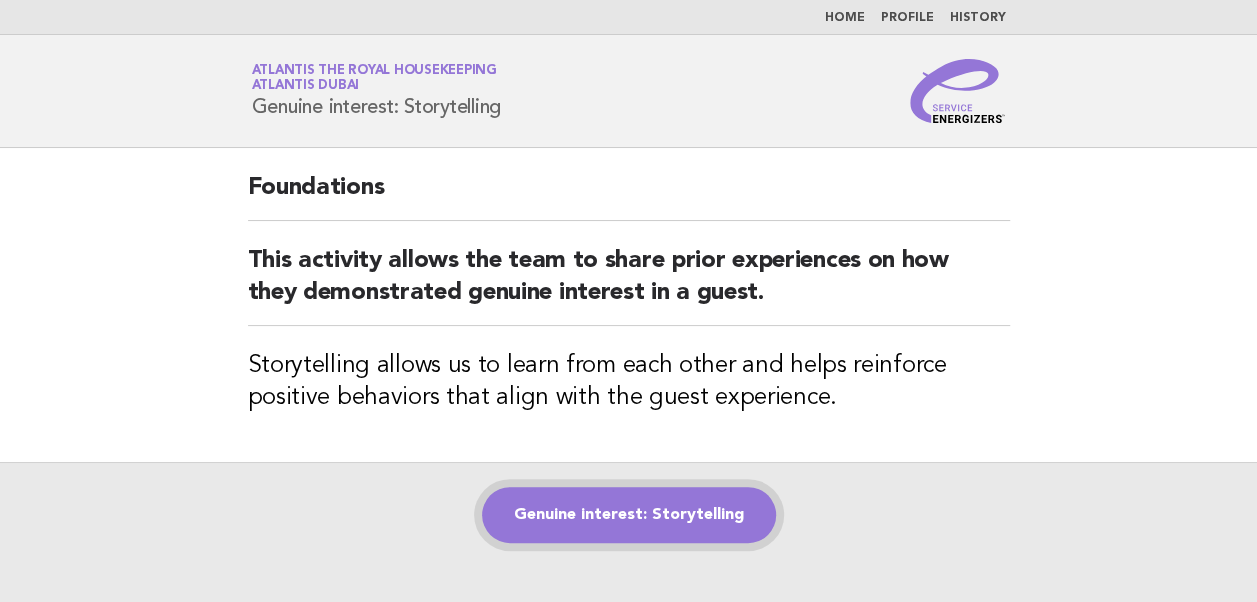 click on "Genuine interest: Storytelling" at bounding box center (629, 515) 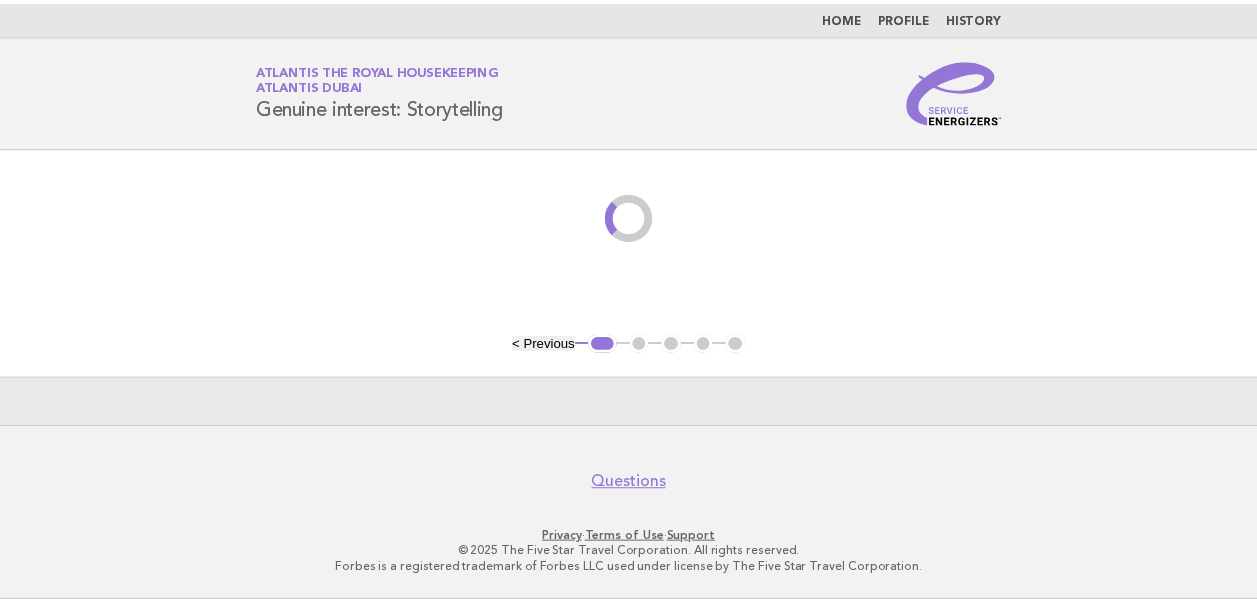 scroll, scrollTop: 0, scrollLeft: 0, axis: both 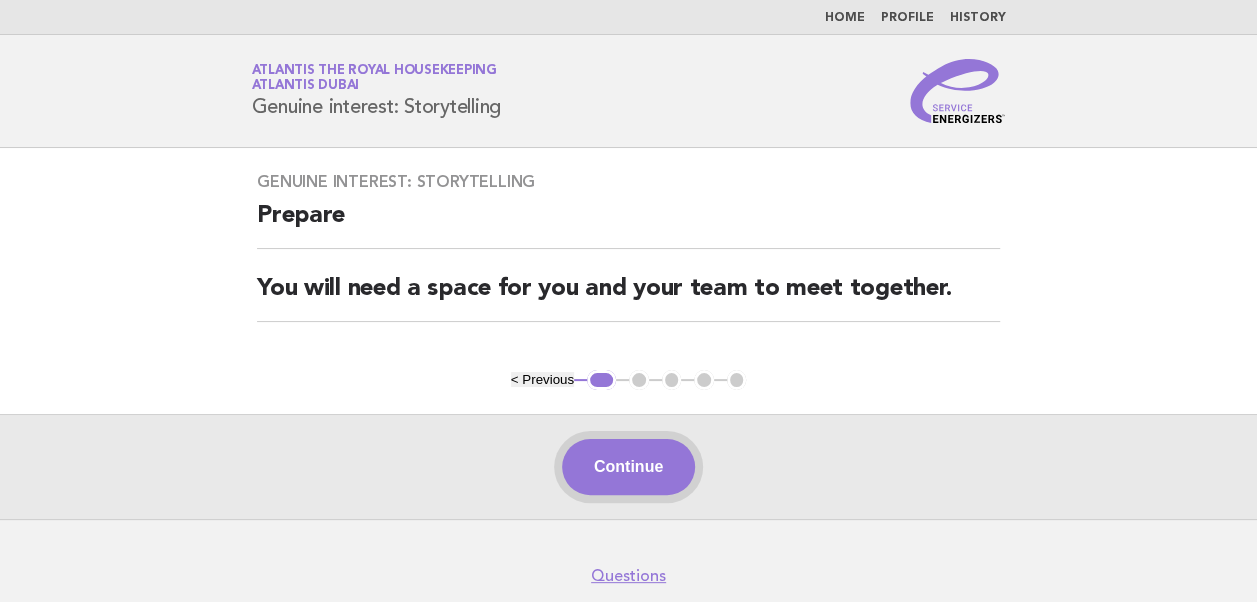 click on "Continue" at bounding box center [628, 467] 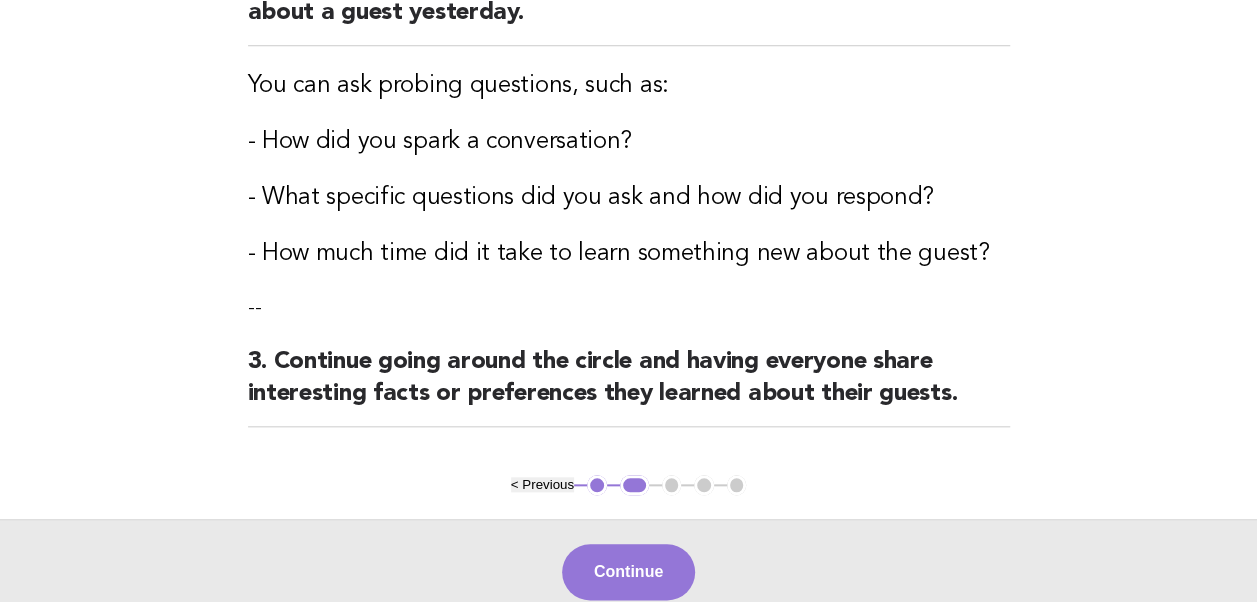 scroll, scrollTop: 1020, scrollLeft: 0, axis: vertical 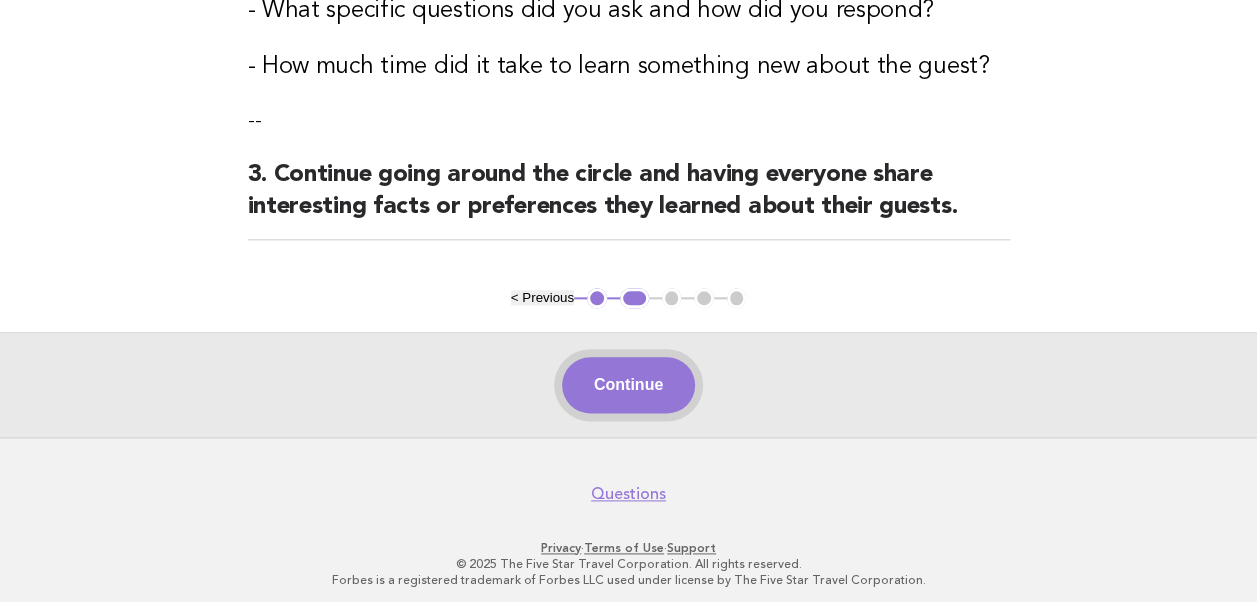 click on "Continue" at bounding box center (628, 385) 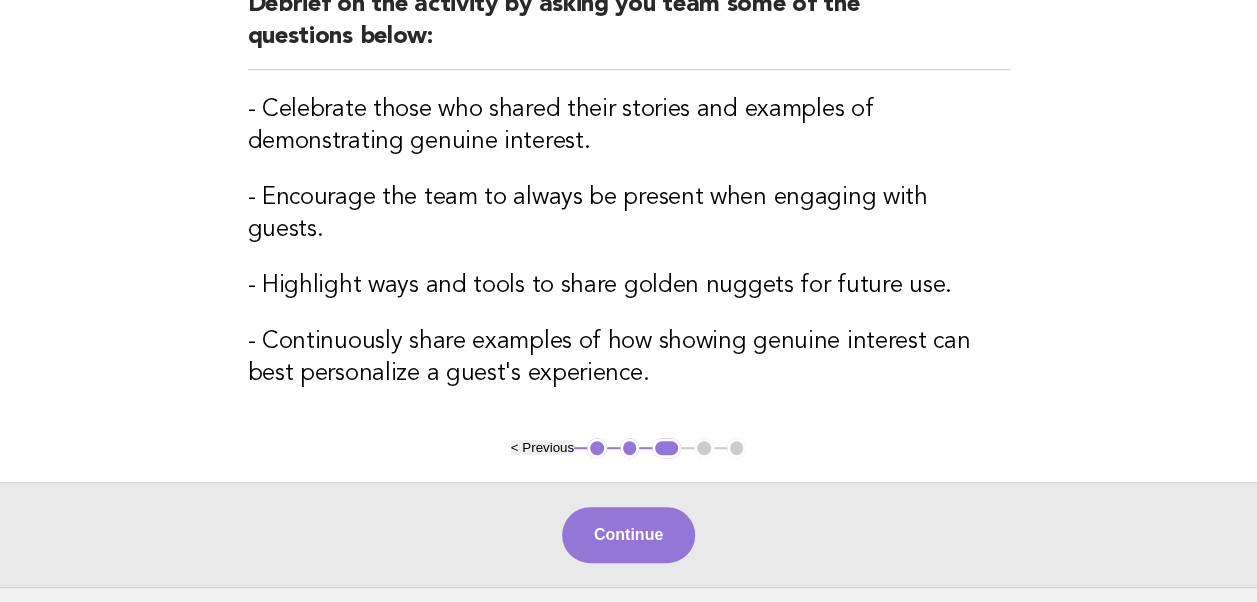 scroll, scrollTop: 285, scrollLeft: 0, axis: vertical 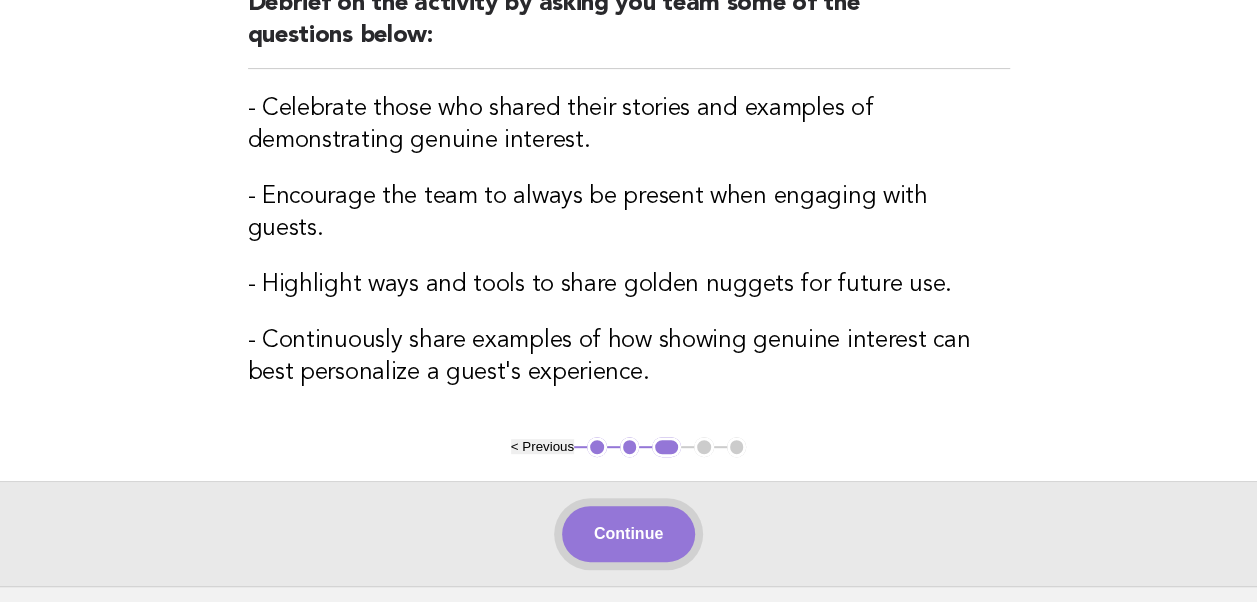 click on "Continue" at bounding box center [628, 534] 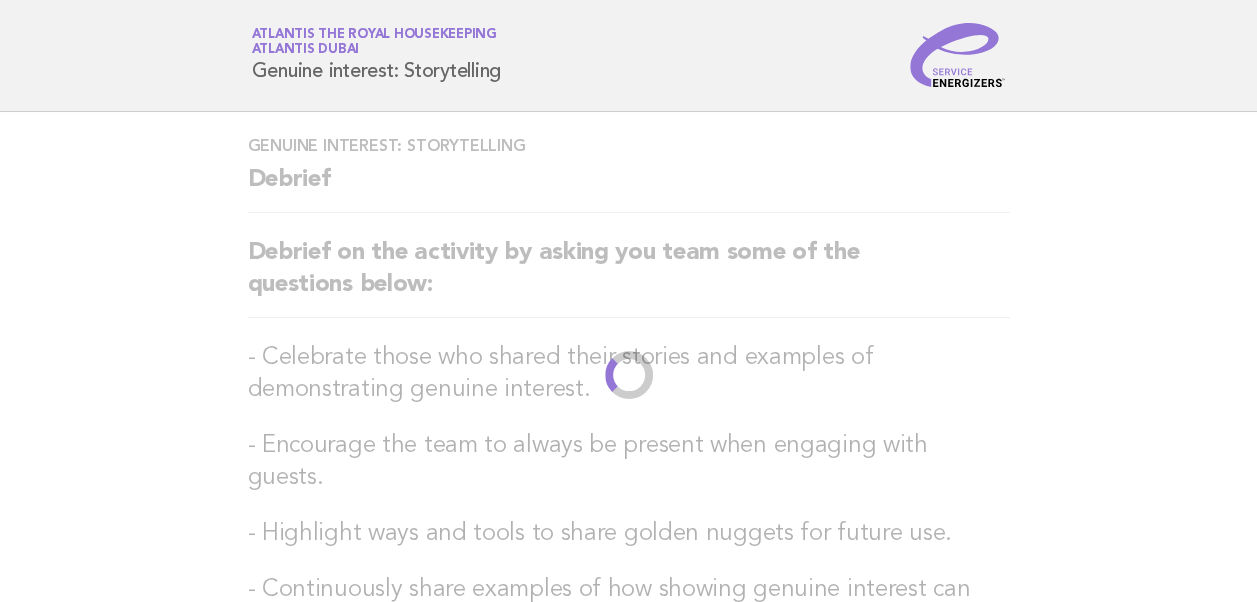 scroll, scrollTop: 0, scrollLeft: 0, axis: both 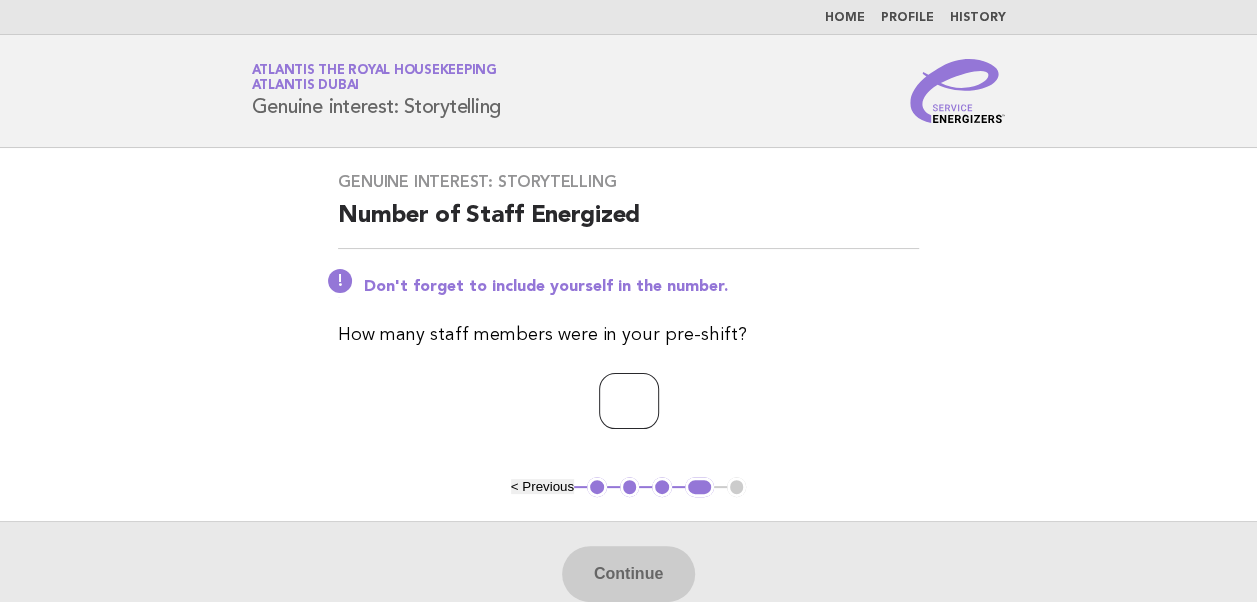 click at bounding box center [629, 401] 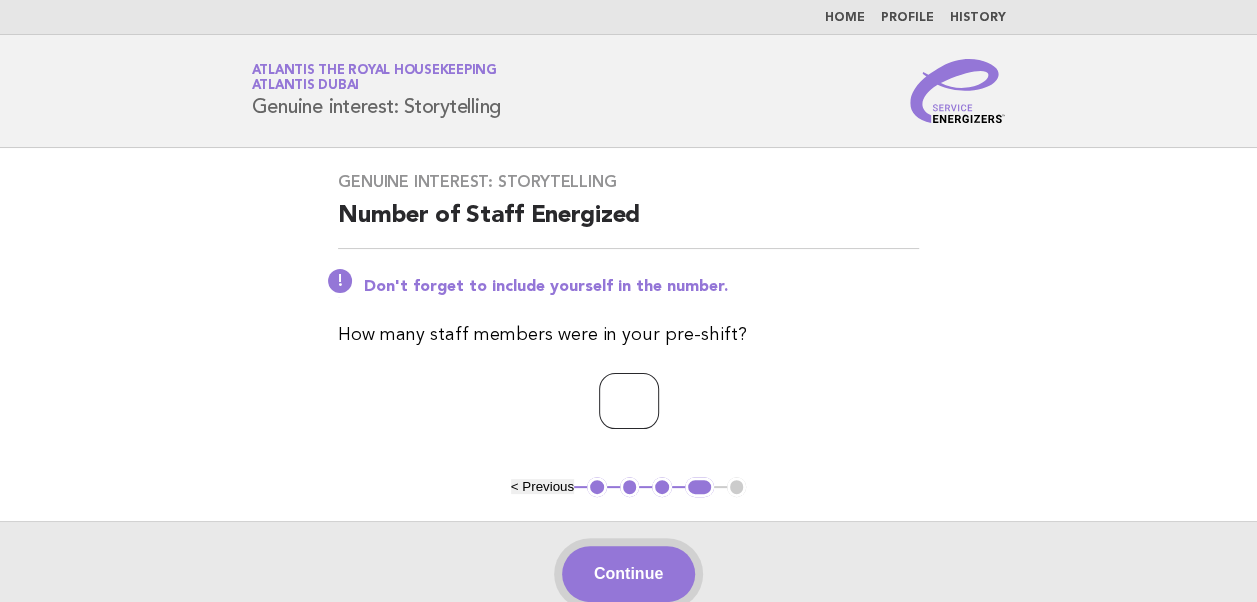 type on "**" 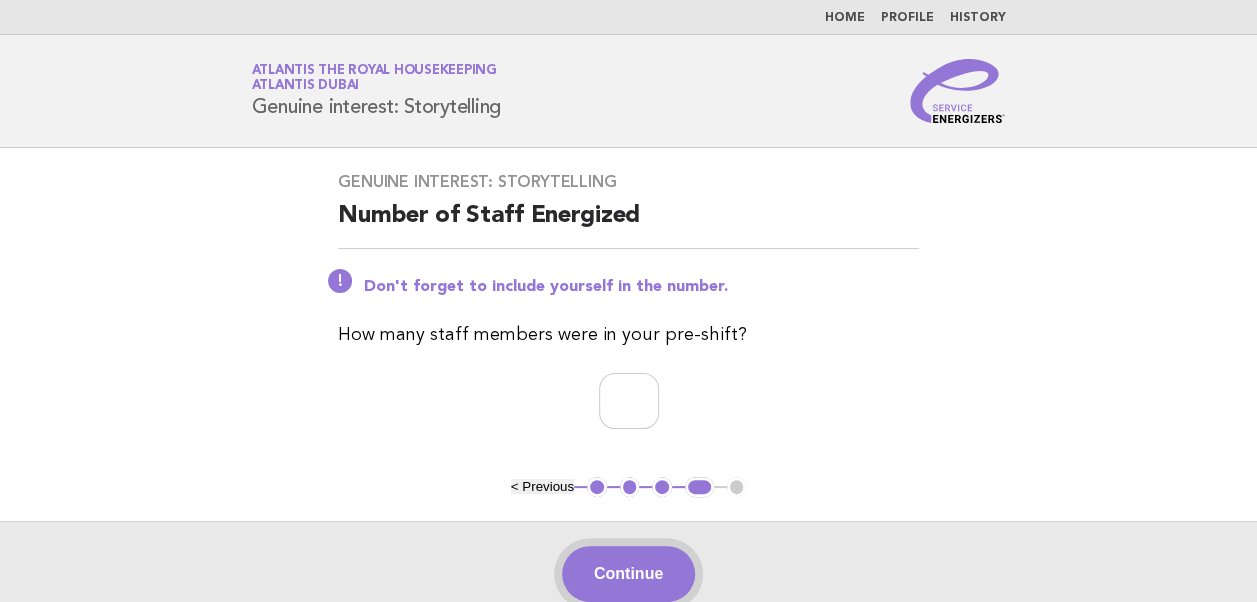 click on "Continue" at bounding box center [628, 574] 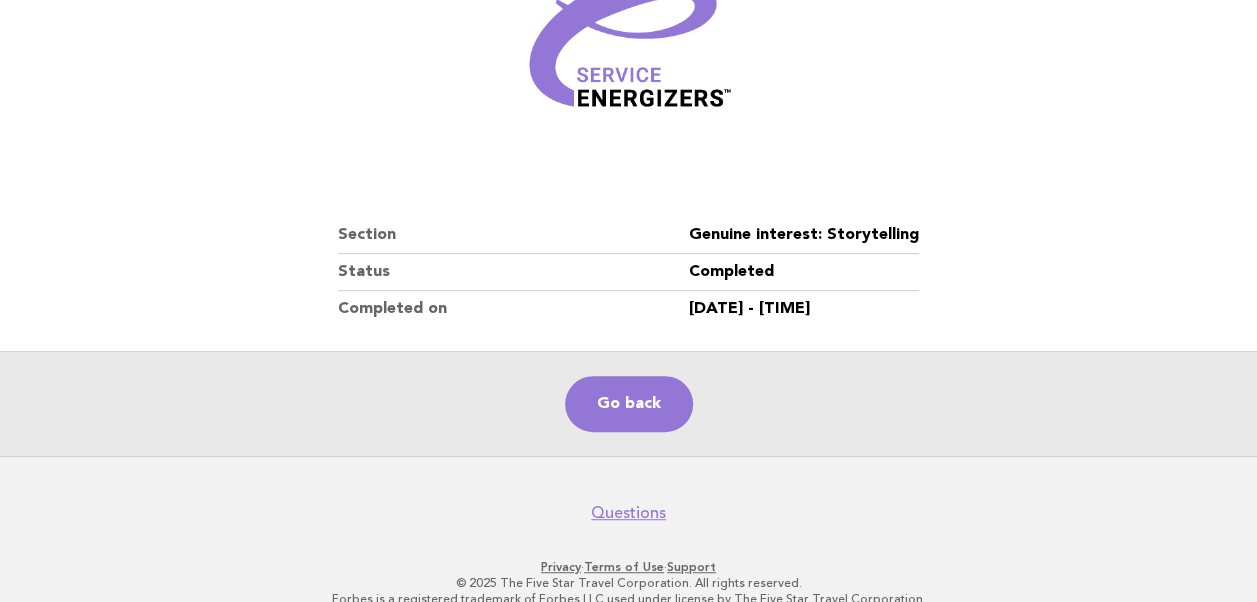scroll, scrollTop: 342, scrollLeft: 0, axis: vertical 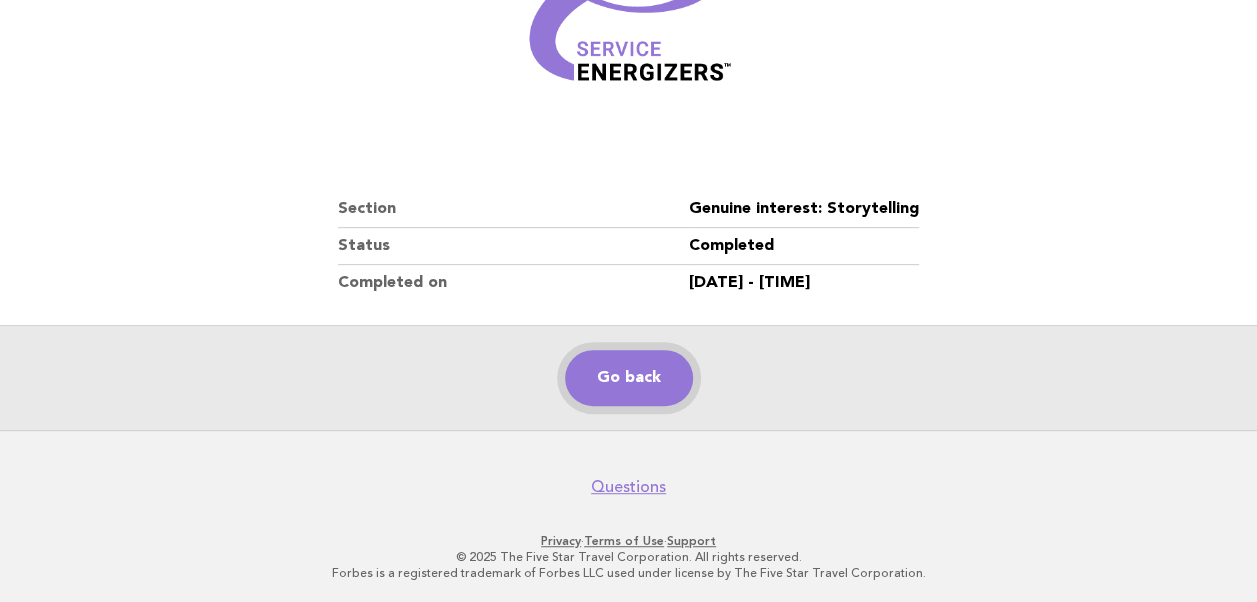 click on "Go back" at bounding box center (629, 378) 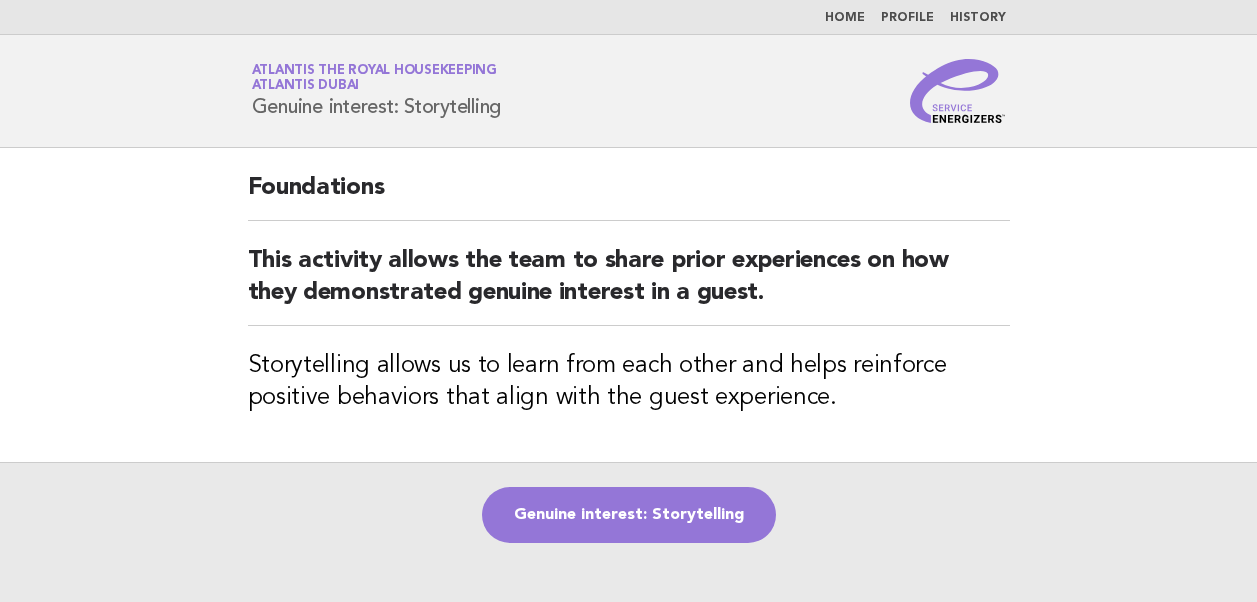 scroll, scrollTop: 0, scrollLeft: 0, axis: both 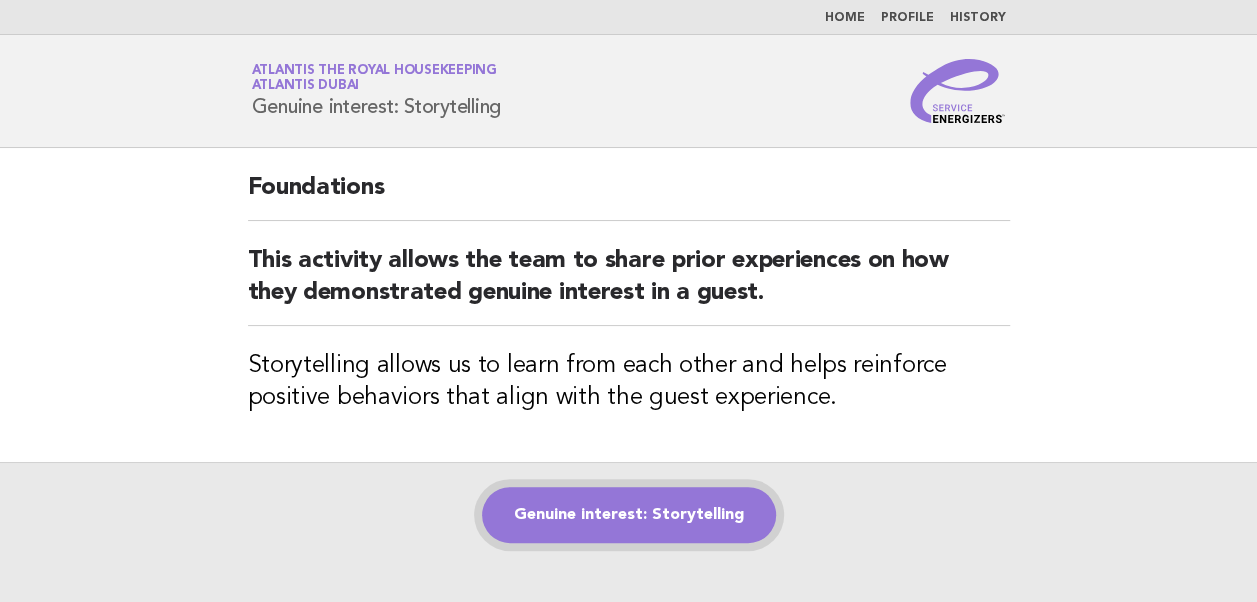 click on "Genuine interest: Storytelling" at bounding box center [629, 515] 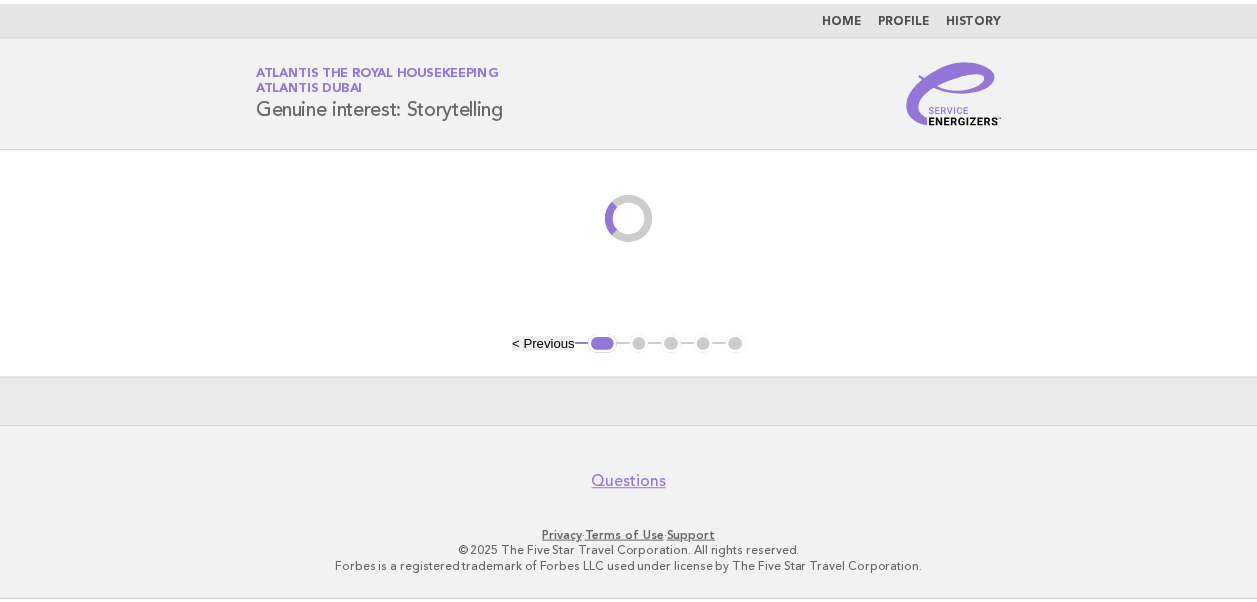 scroll, scrollTop: 0, scrollLeft: 0, axis: both 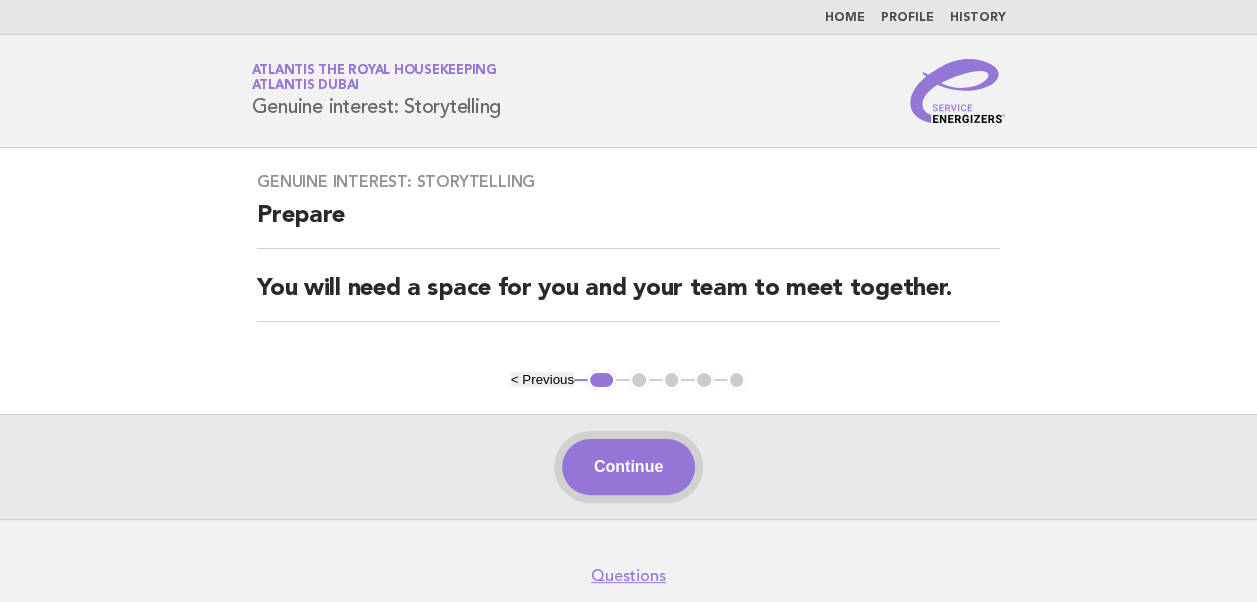 click on "Continue" at bounding box center [628, 467] 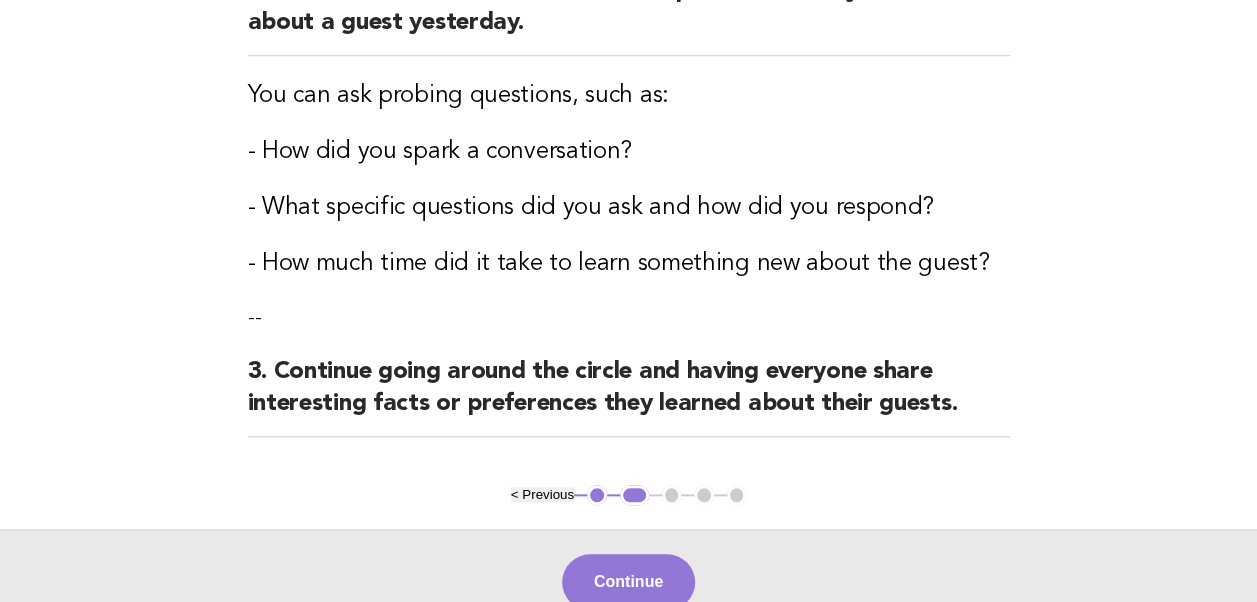 scroll, scrollTop: 824, scrollLeft: 0, axis: vertical 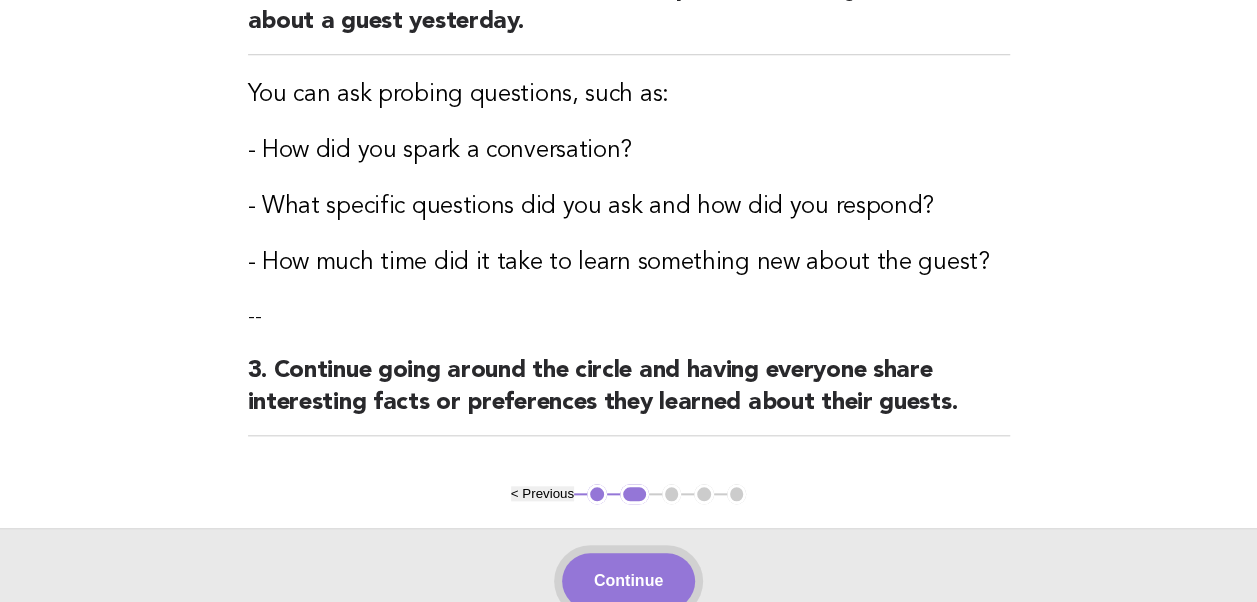 click on "Continue" at bounding box center (628, 581) 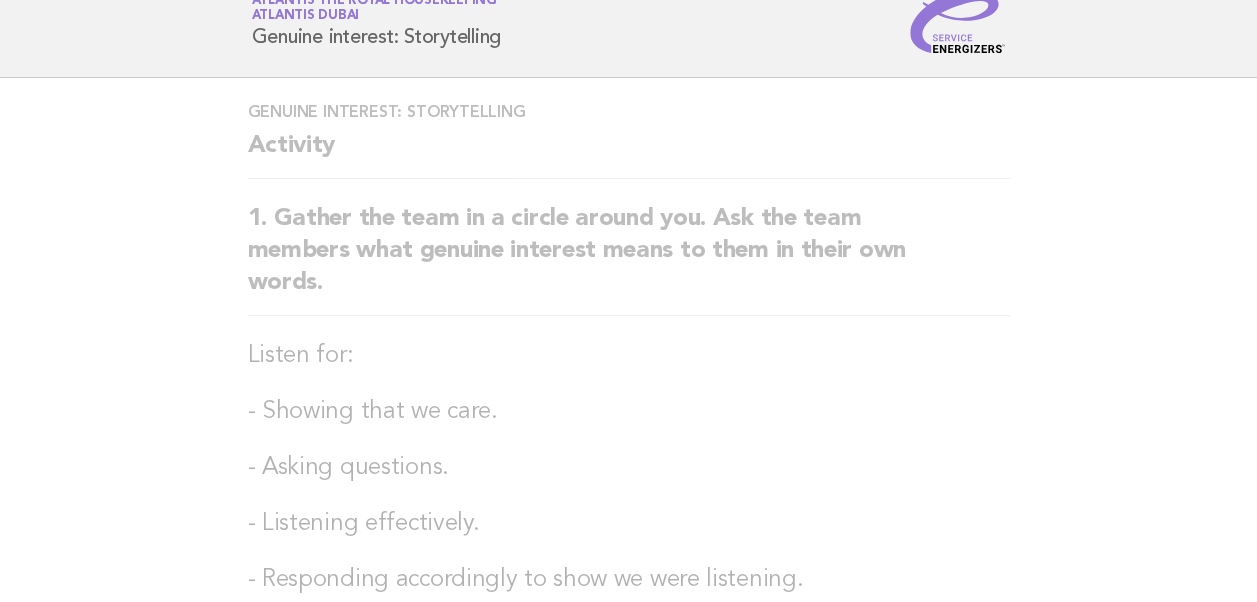 scroll, scrollTop: 0, scrollLeft: 0, axis: both 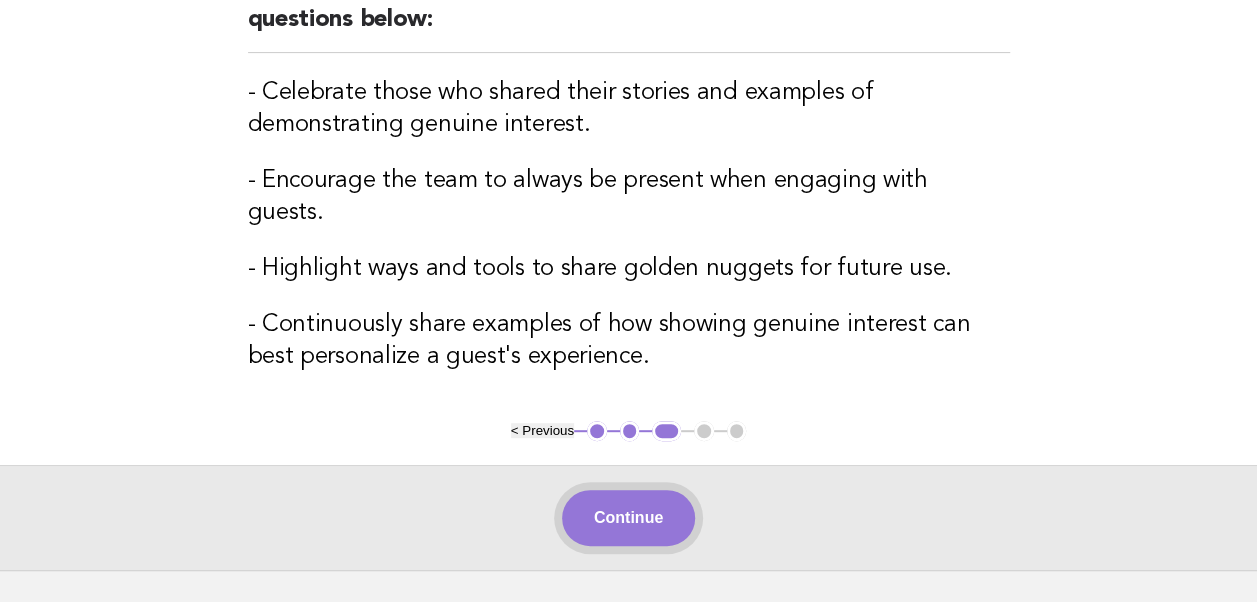 click on "Continue" at bounding box center [628, 518] 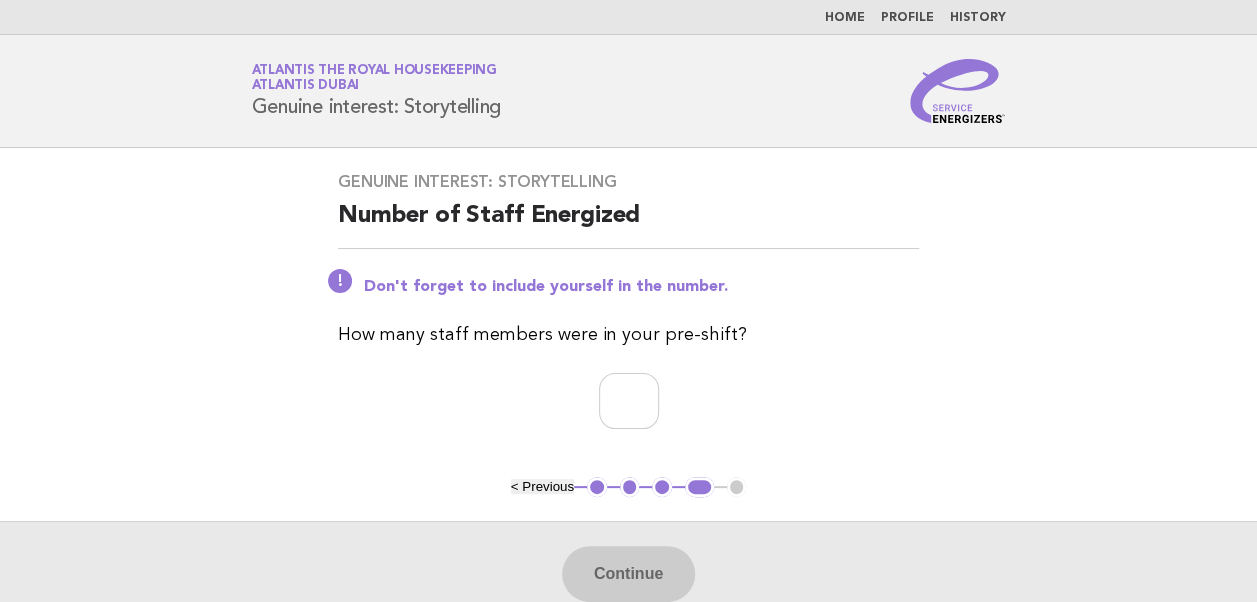 scroll, scrollTop: 31, scrollLeft: 0, axis: vertical 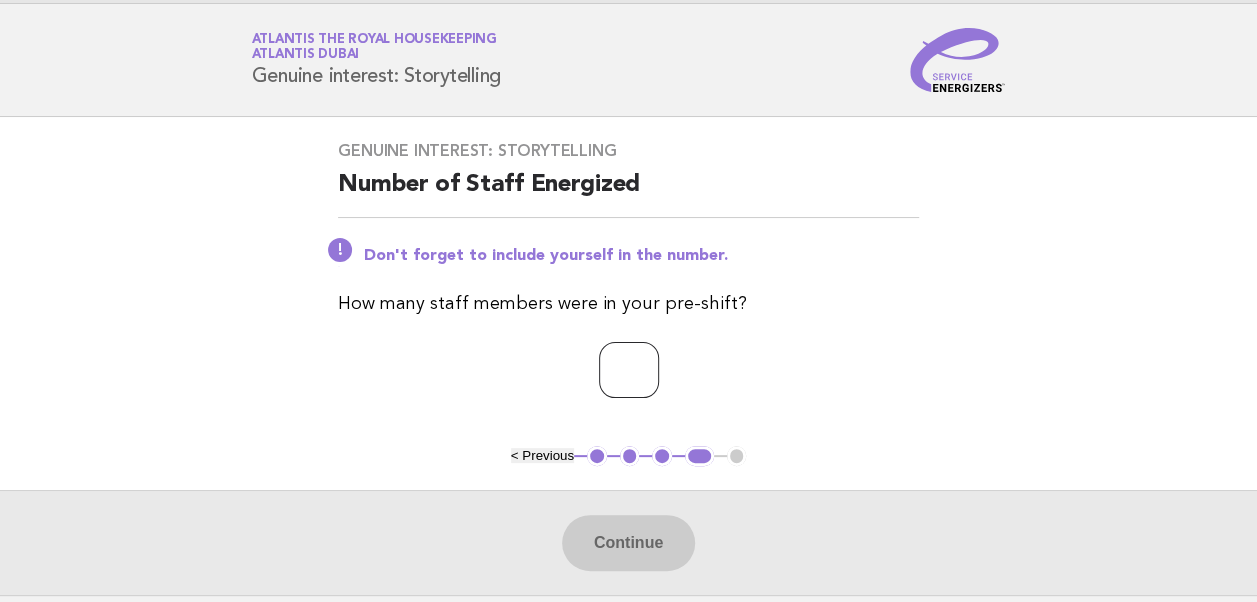 click at bounding box center [629, 370] 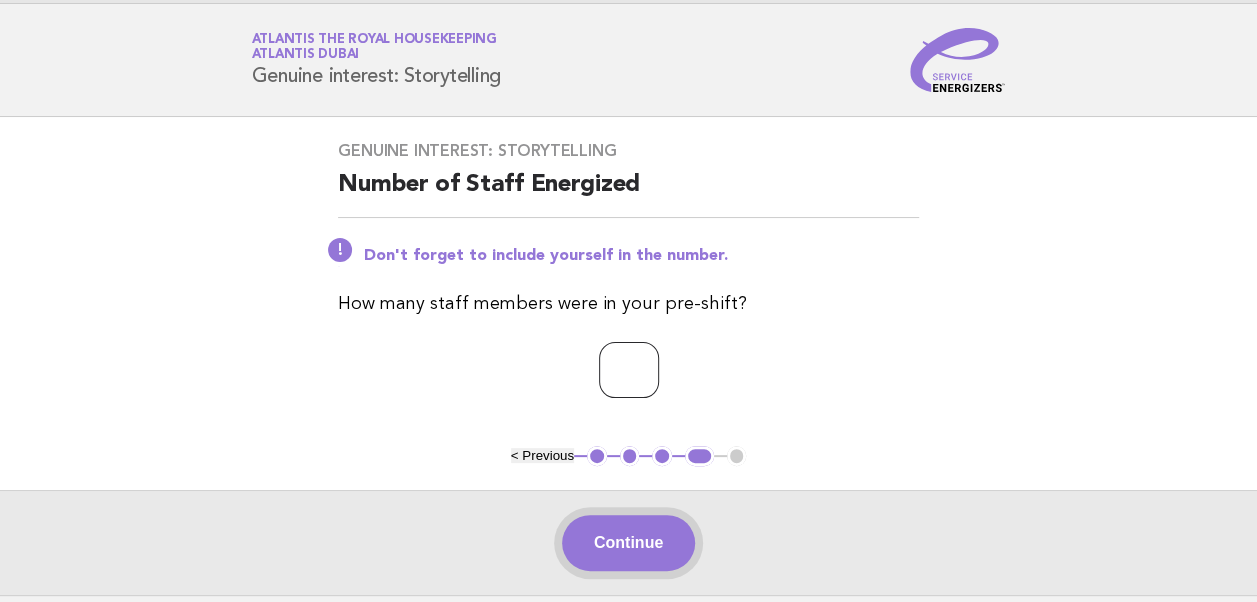 type on "**" 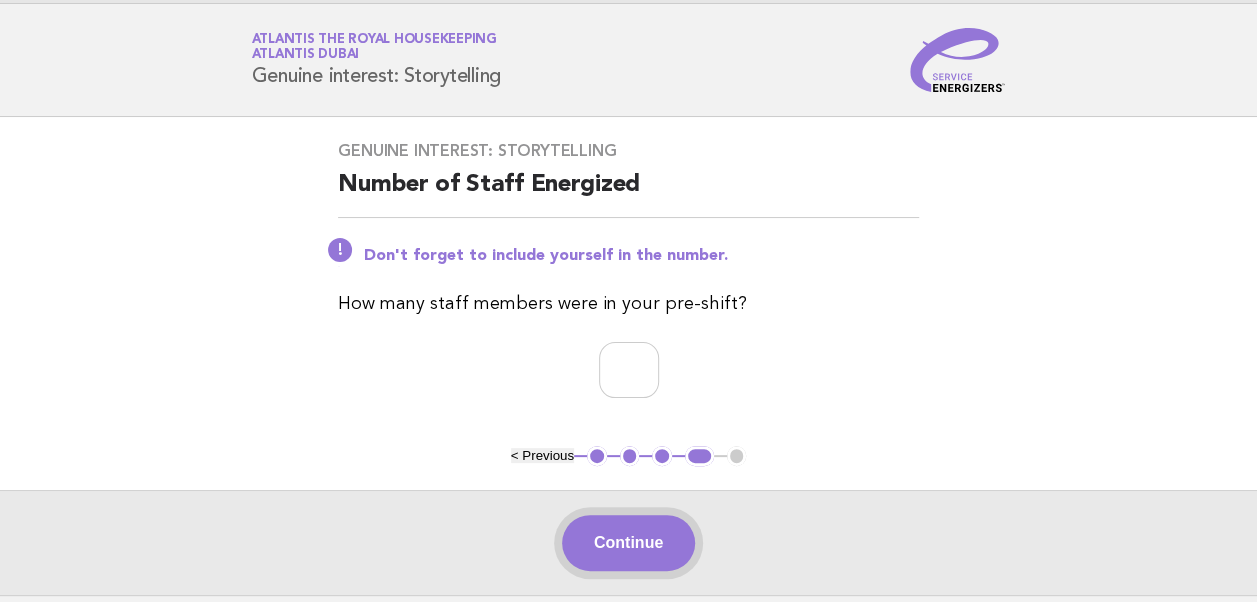 click on "Continue" at bounding box center (628, 543) 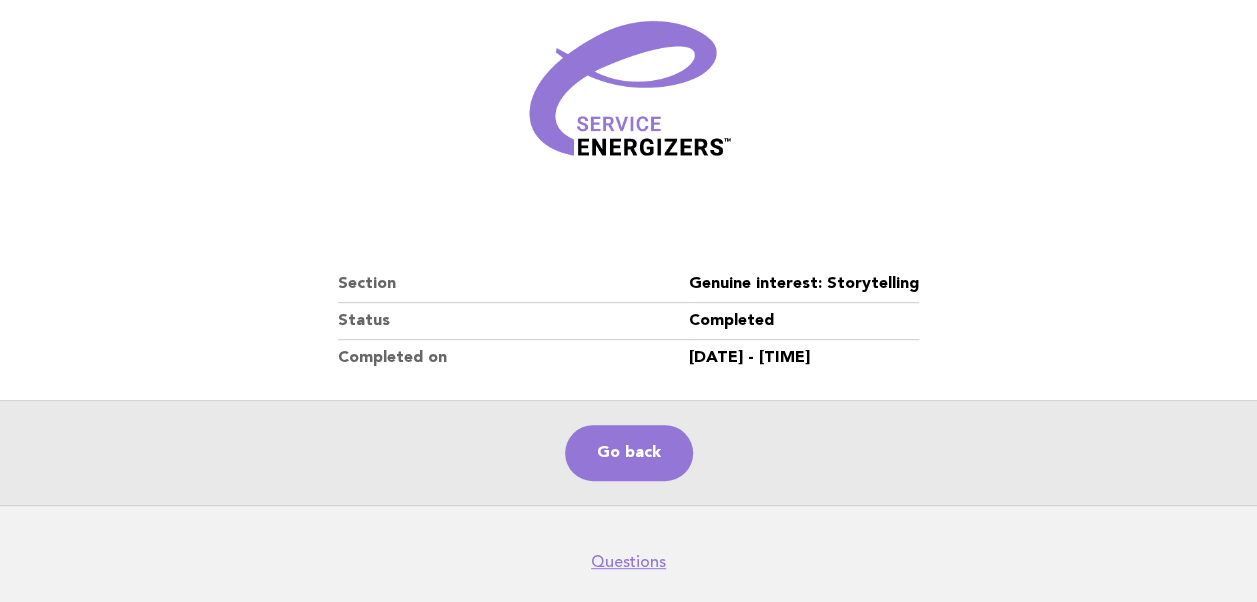 scroll, scrollTop: 342, scrollLeft: 0, axis: vertical 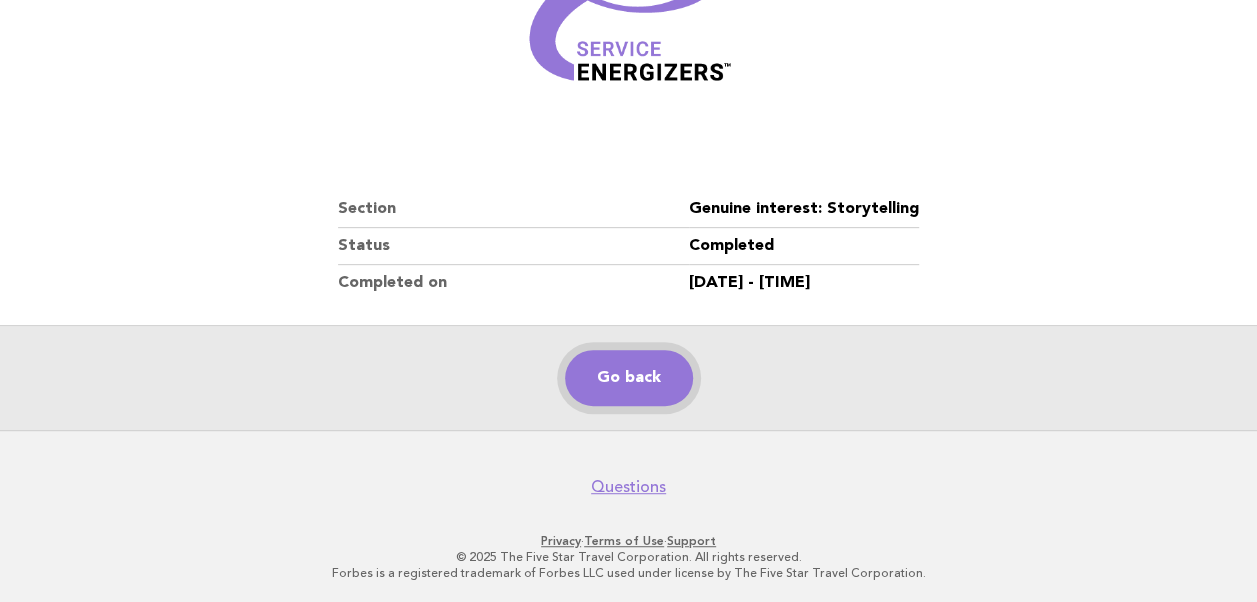 click on "Go back" at bounding box center [629, 378] 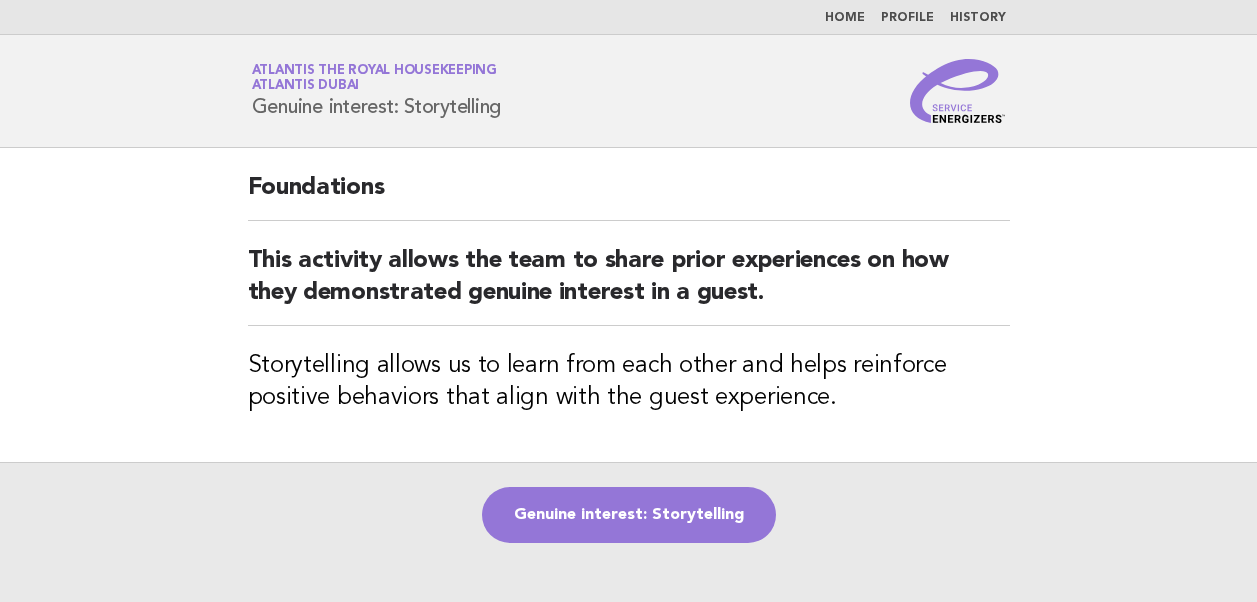 scroll, scrollTop: 0, scrollLeft: 0, axis: both 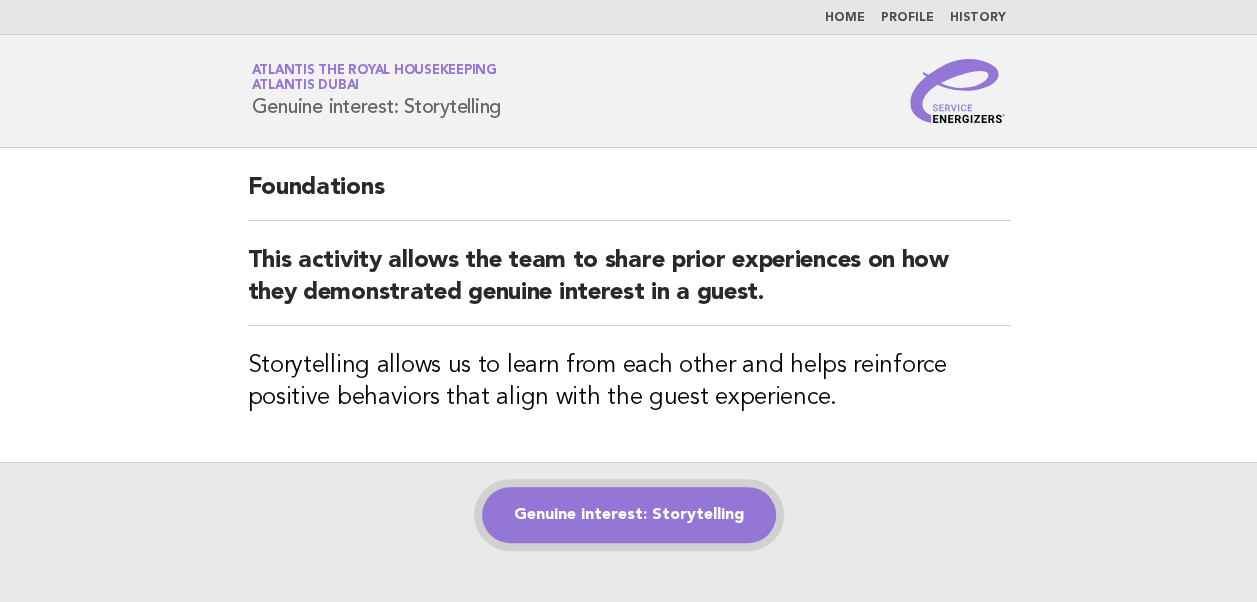click on "Genuine interest: Storytelling" at bounding box center [629, 515] 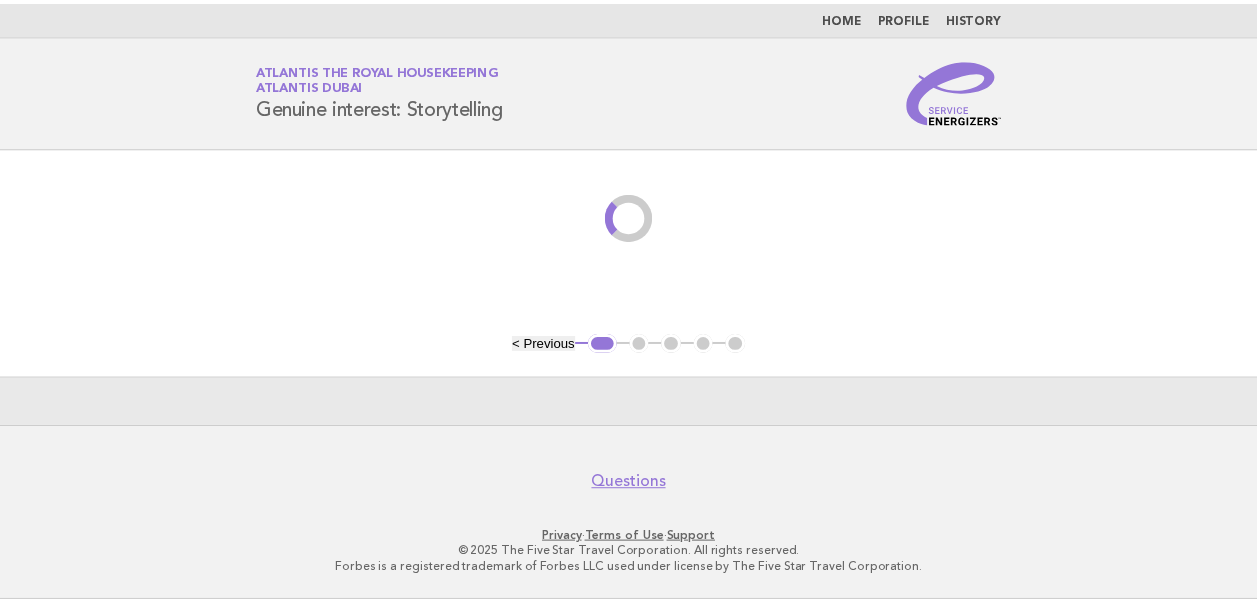 scroll, scrollTop: 0, scrollLeft: 0, axis: both 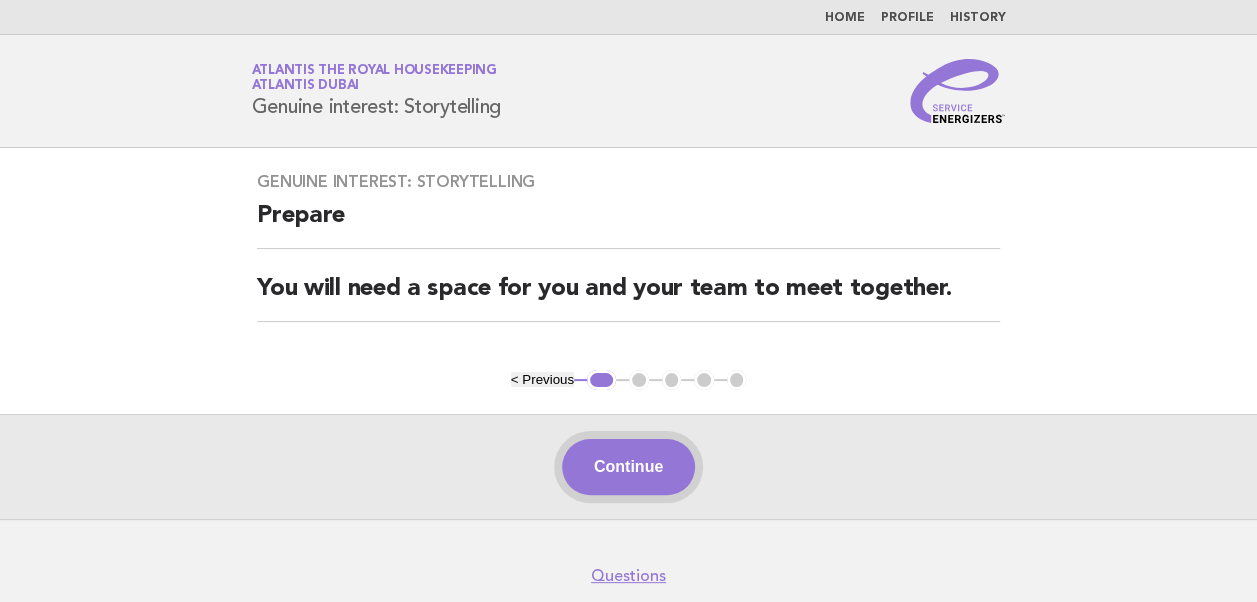 click on "Continue" at bounding box center (628, 467) 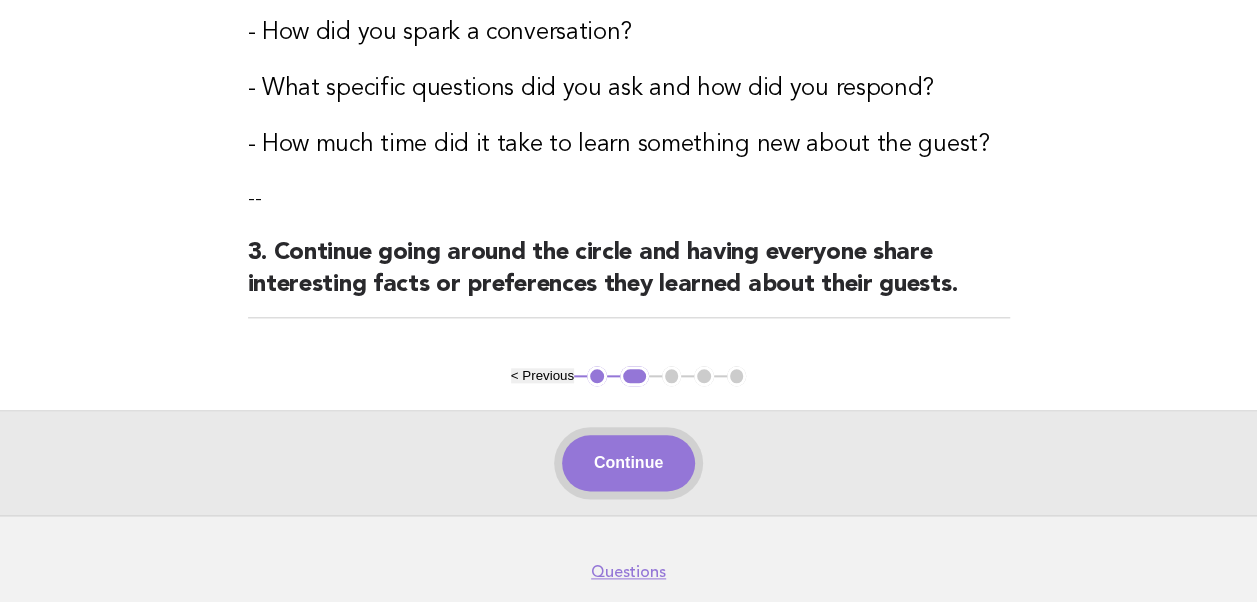 click on "Continue" at bounding box center [628, 463] 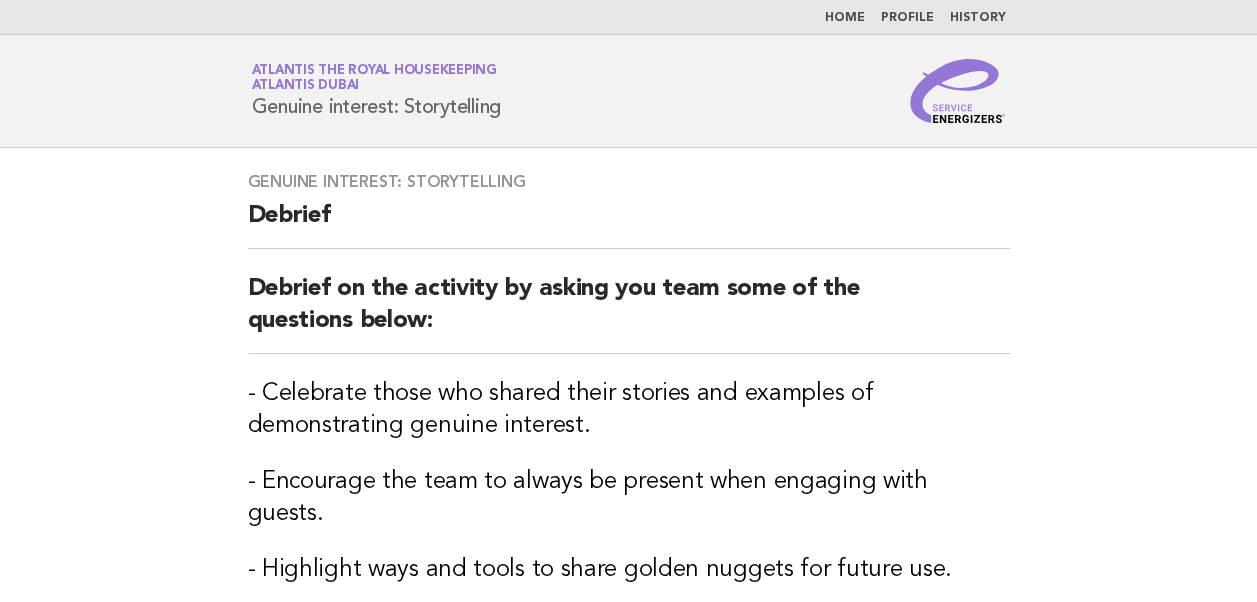 scroll, scrollTop: 408, scrollLeft: 0, axis: vertical 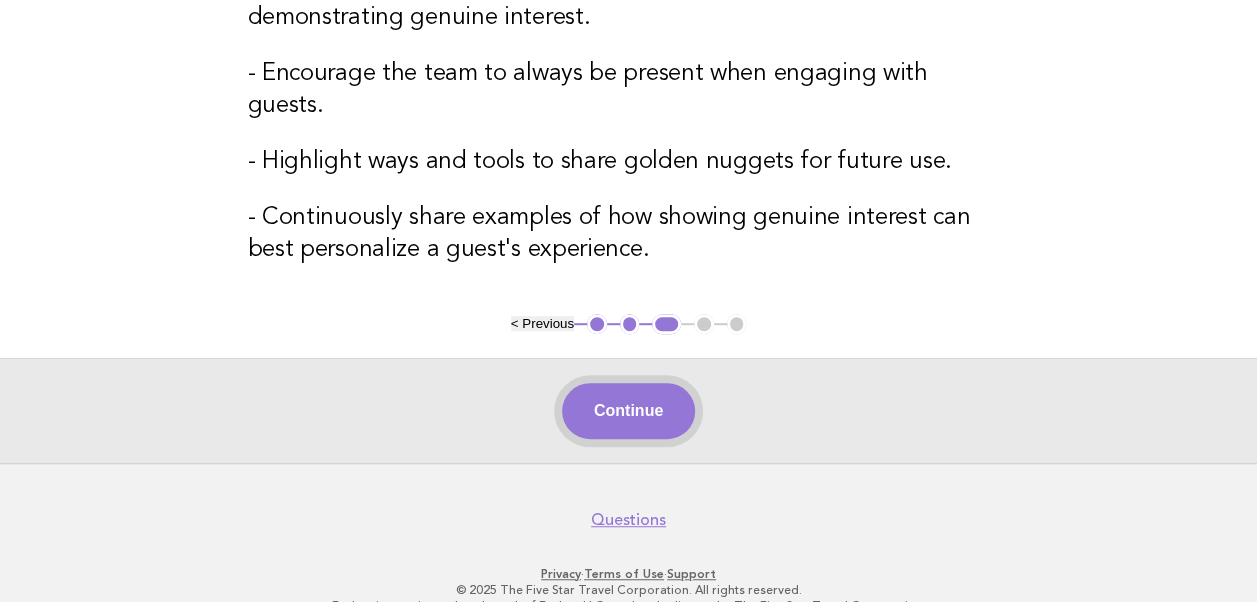 click on "Continue" at bounding box center [628, 411] 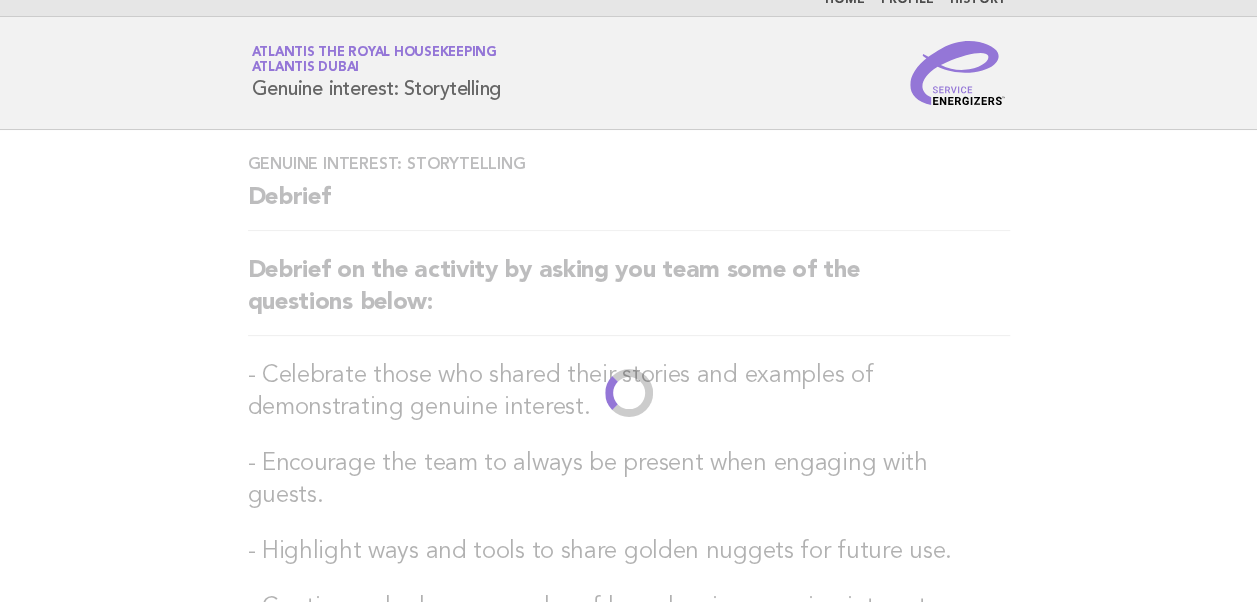 scroll, scrollTop: 0, scrollLeft: 0, axis: both 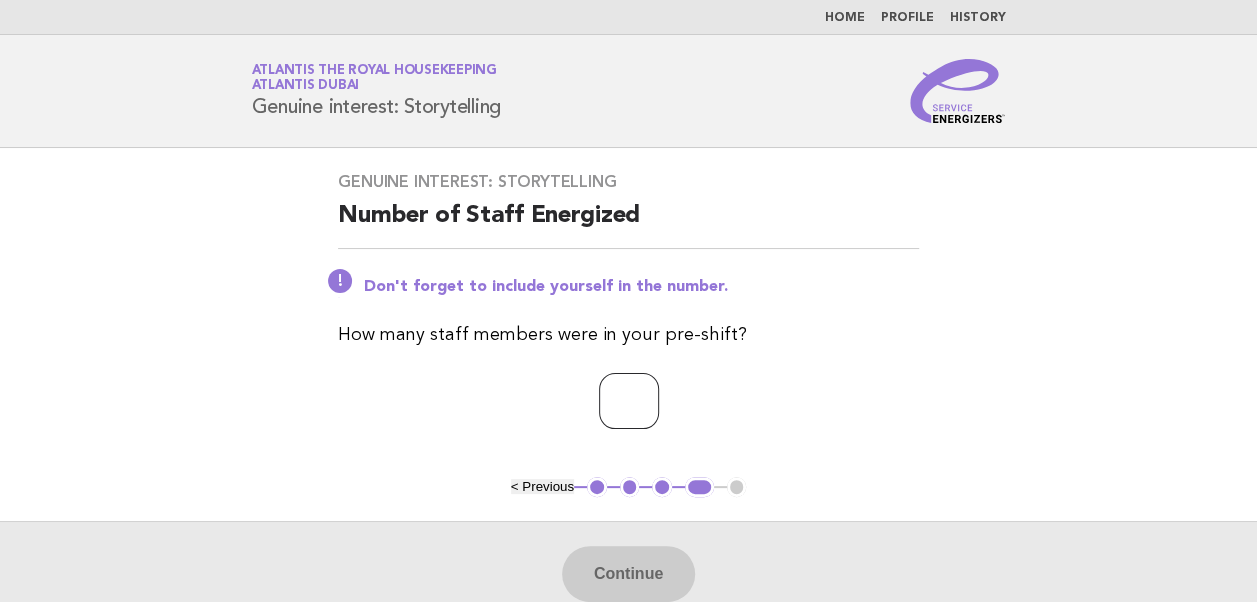 click at bounding box center (629, 401) 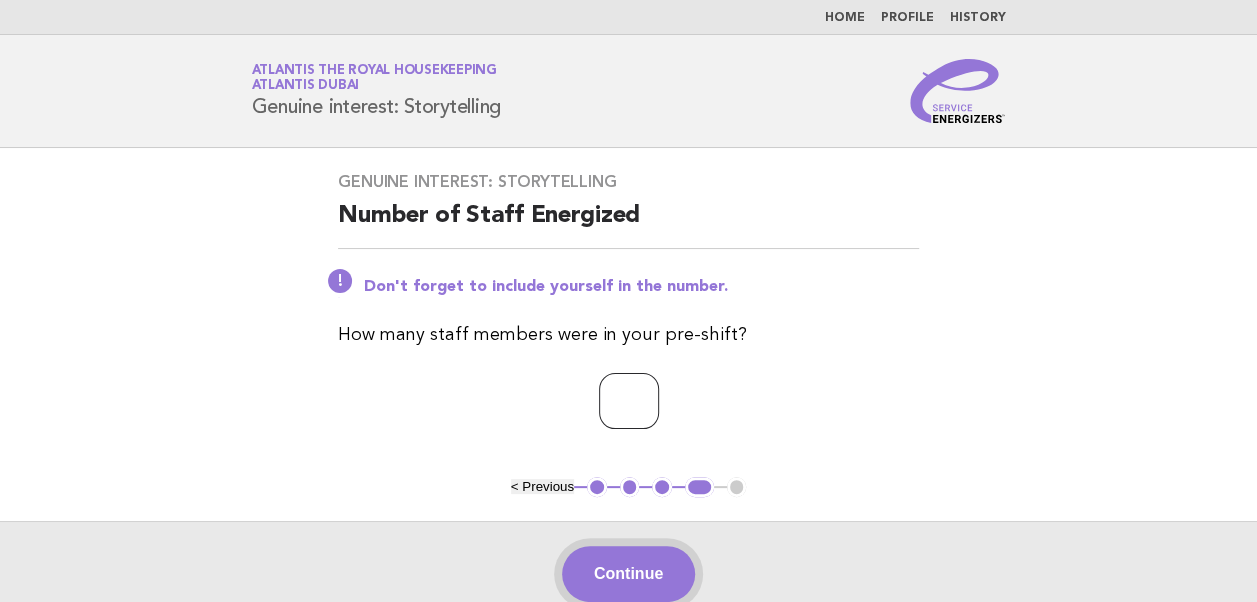 type on "**" 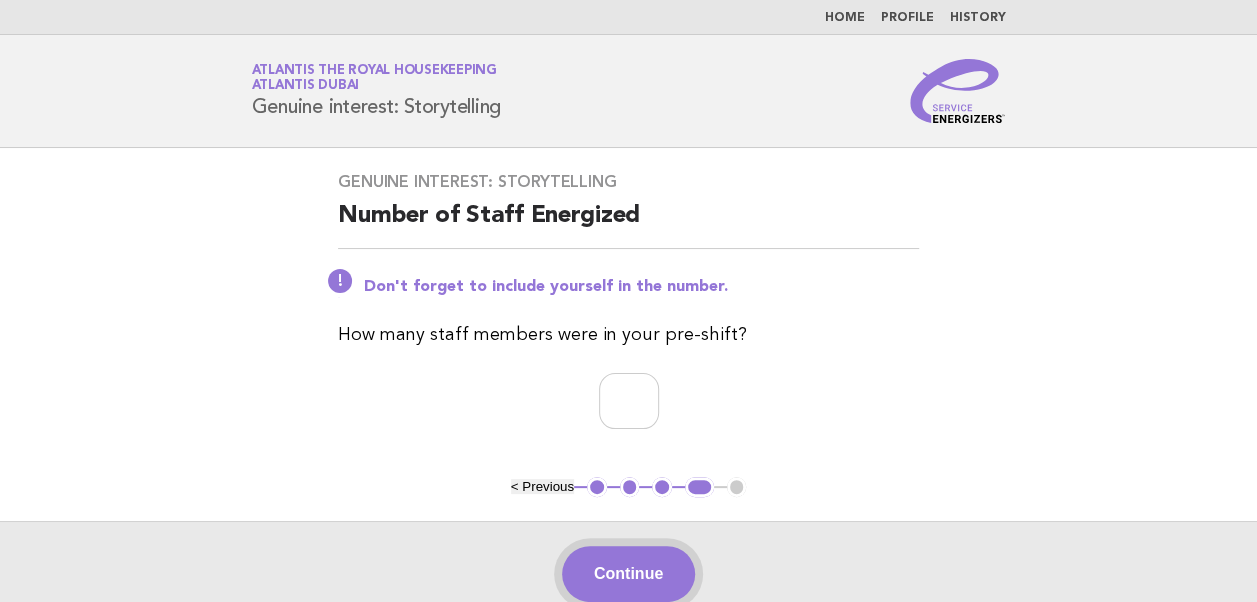 click on "Continue" at bounding box center [628, 574] 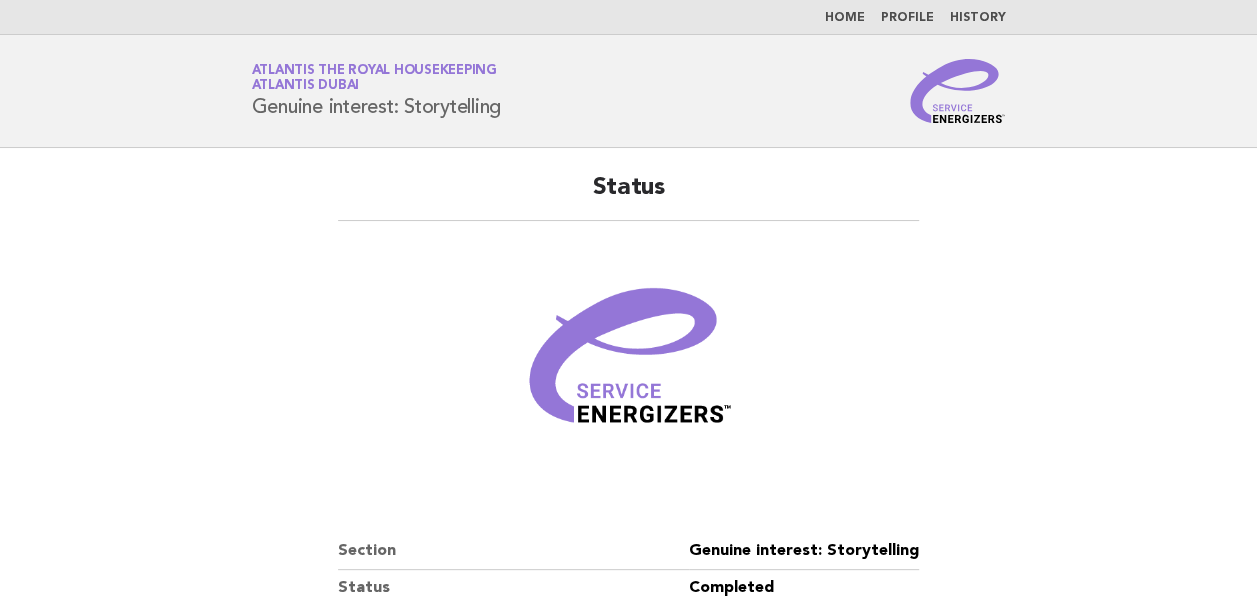 scroll, scrollTop: 342, scrollLeft: 0, axis: vertical 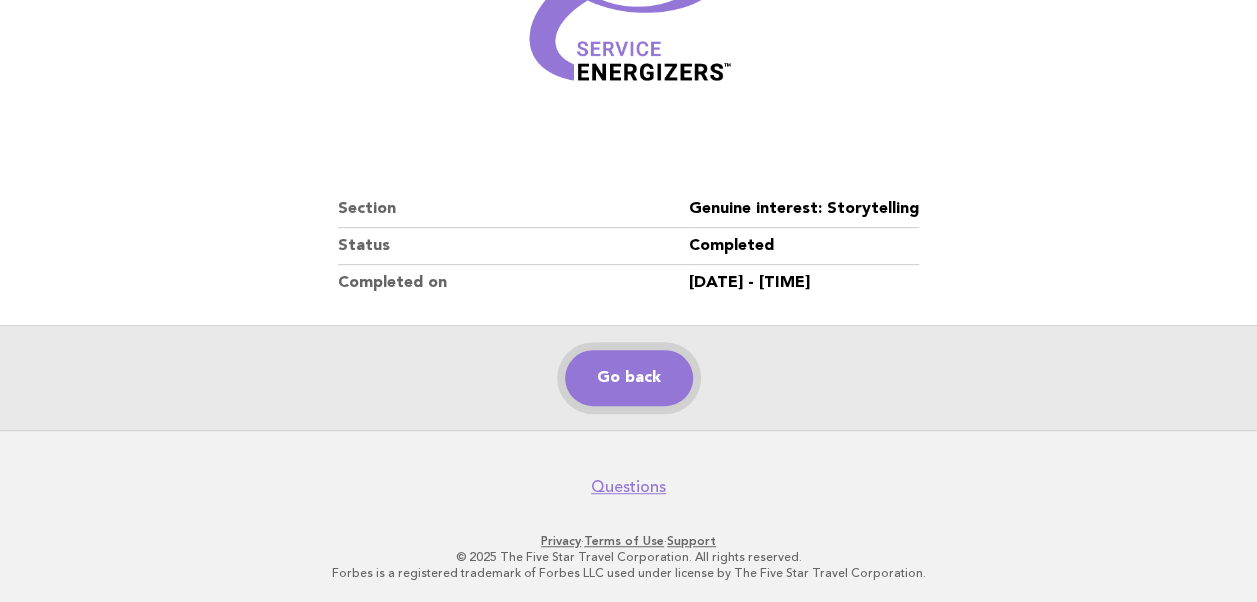 click on "Go back" at bounding box center (629, 378) 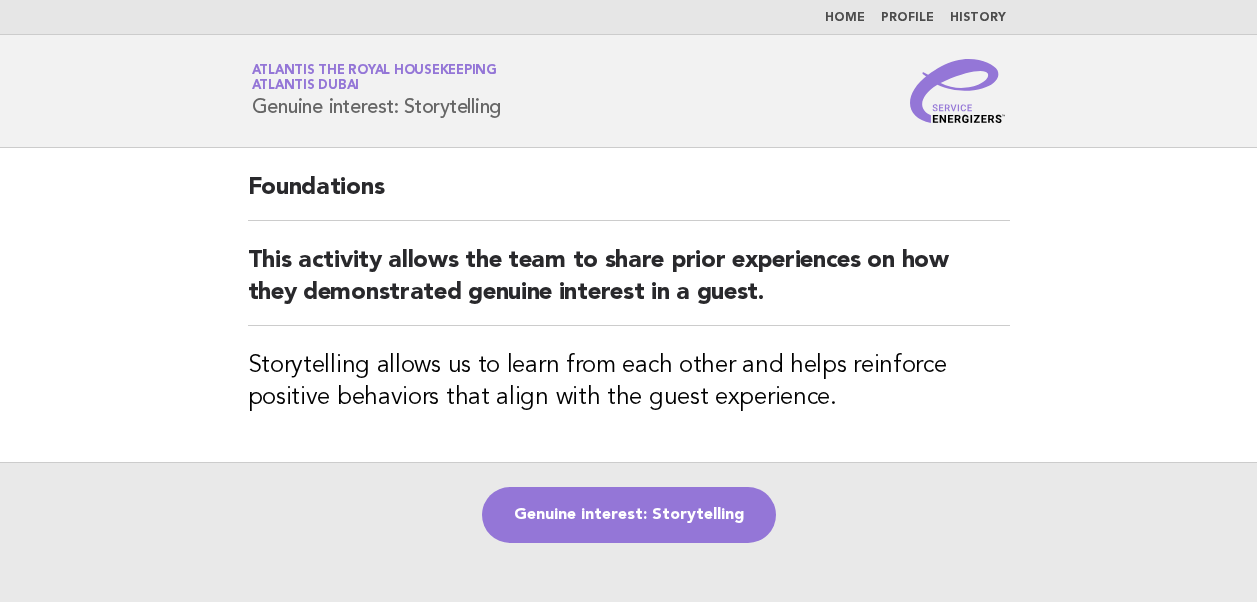 scroll, scrollTop: 0, scrollLeft: 0, axis: both 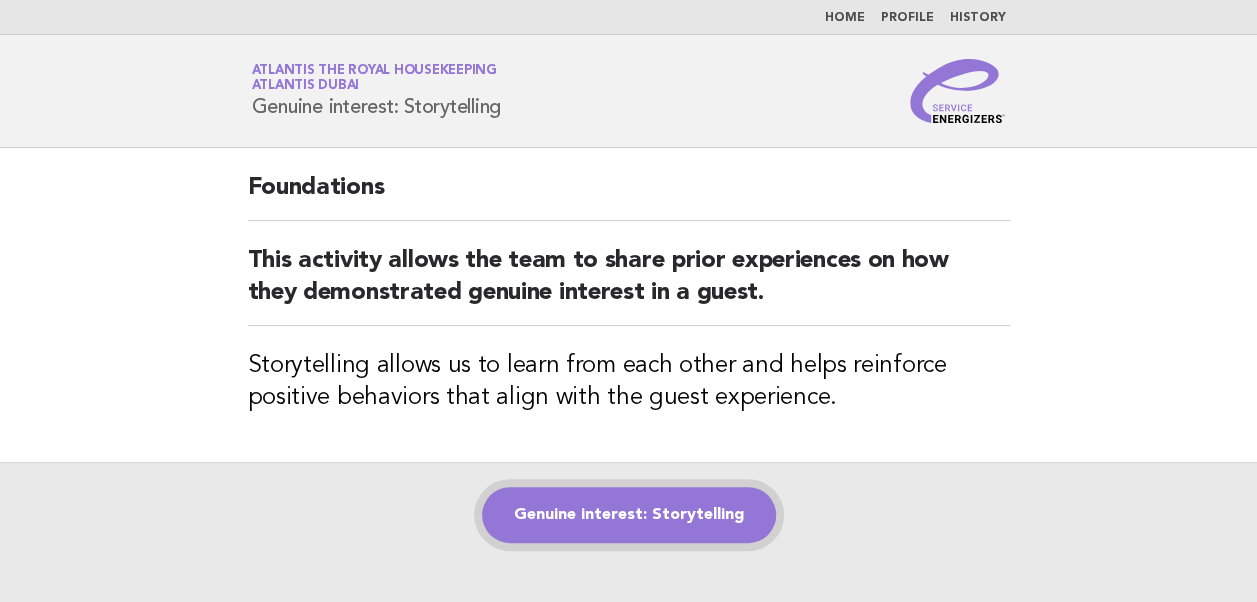 click on "Genuine interest: Storytelling" at bounding box center (629, 515) 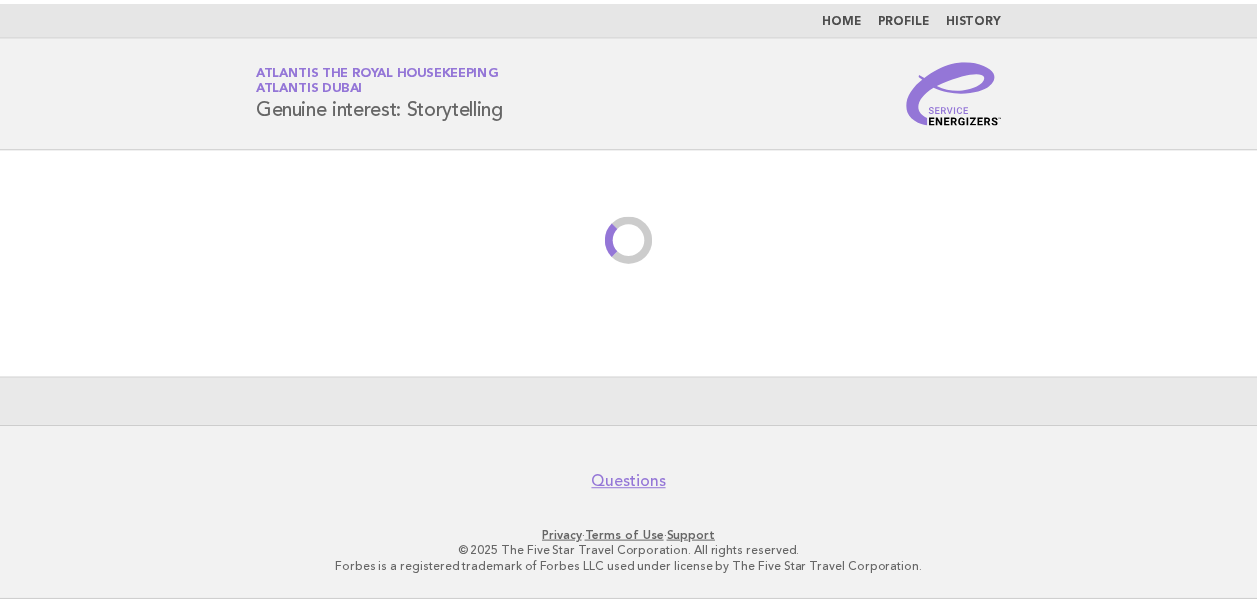 scroll, scrollTop: 0, scrollLeft: 0, axis: both 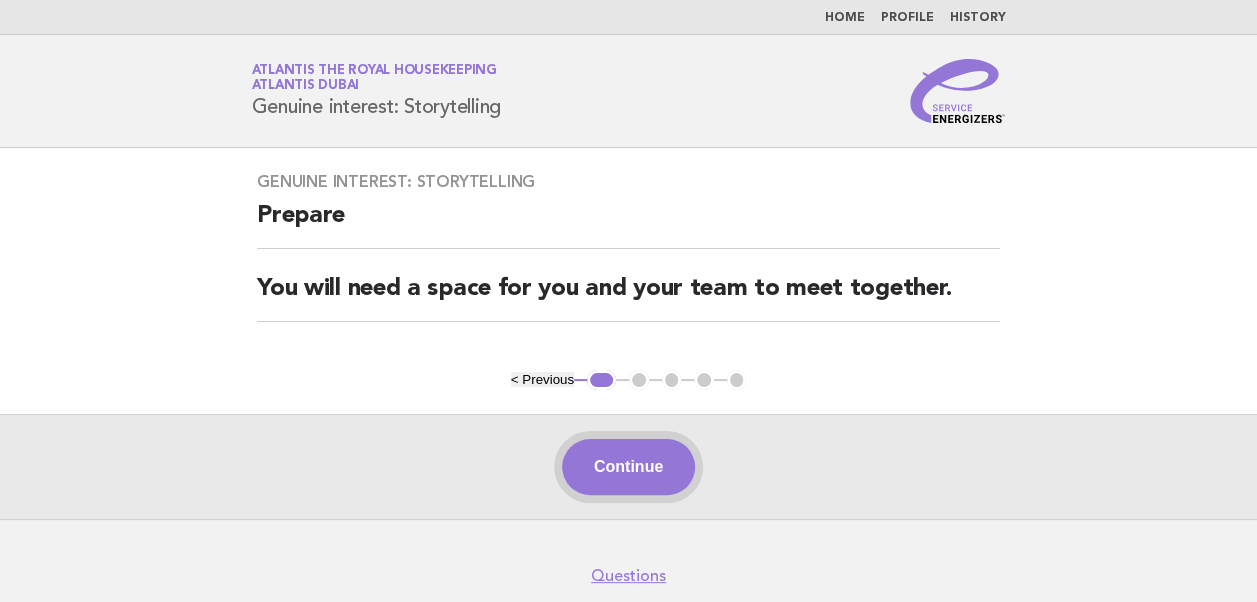 click on "Continue" at bounding box center (628, 467) 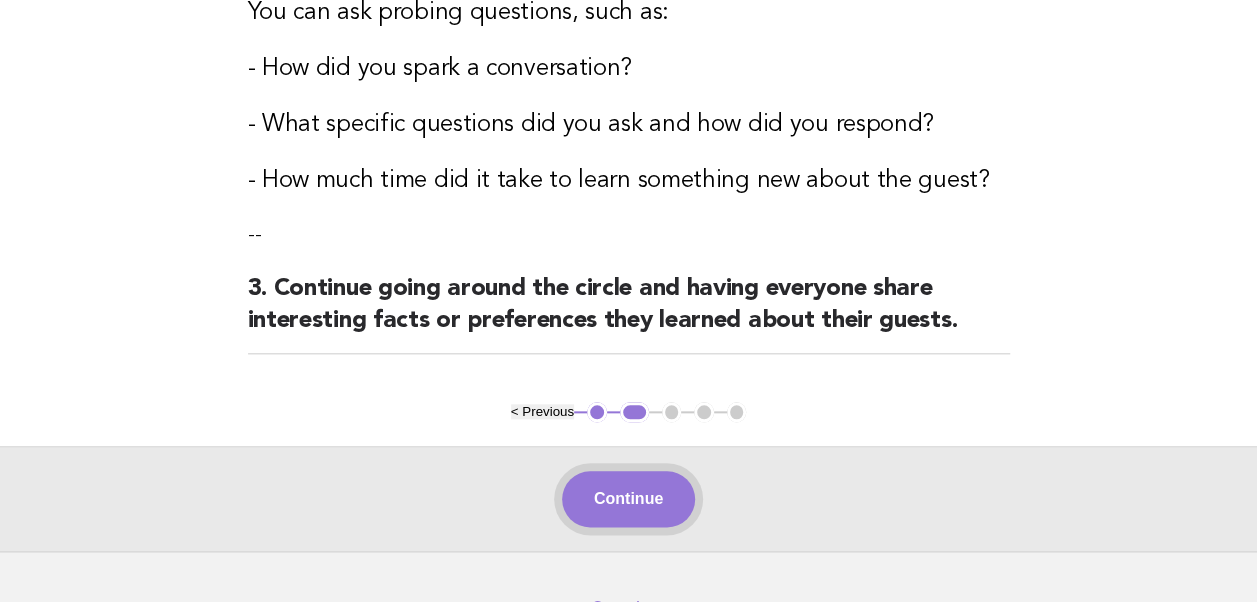 click on "Continue" at bounding box center [628, 499] 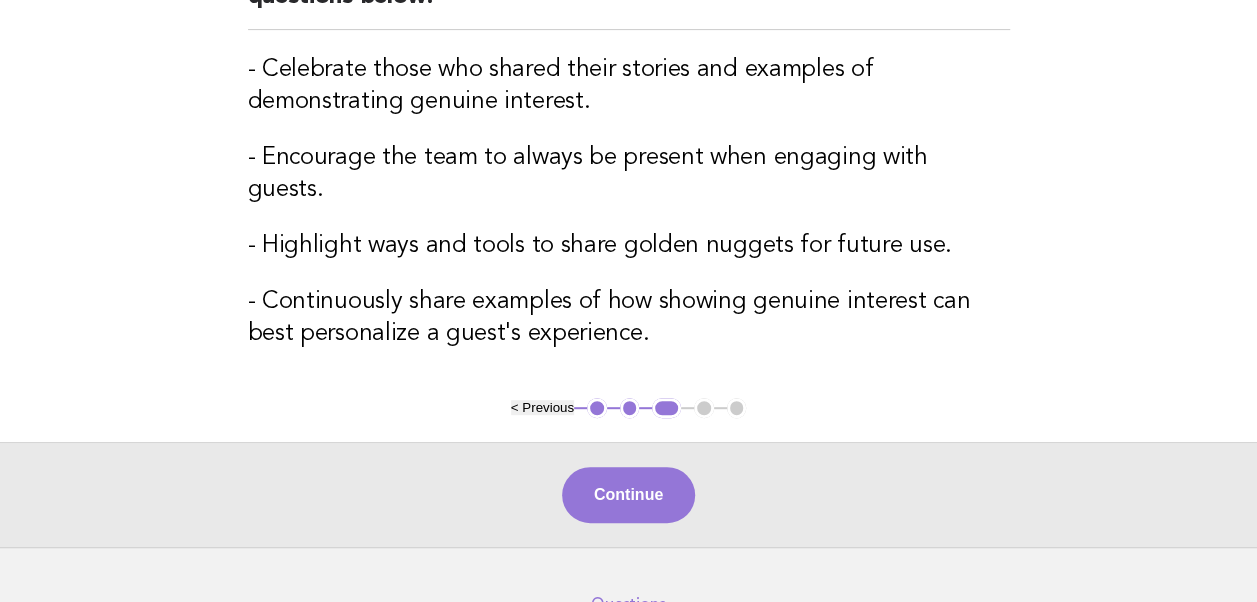 scroll, scrollTop: 335, scrollLeft: 0, axis: vertical 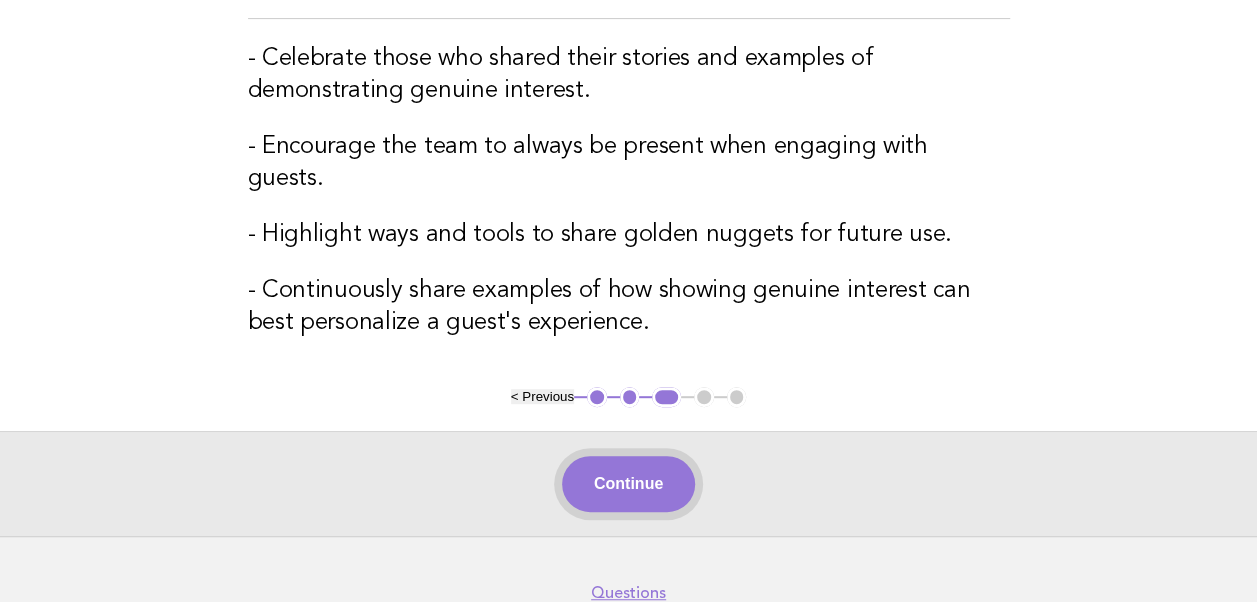 click on "Continue" at bounding box center [628, 484] 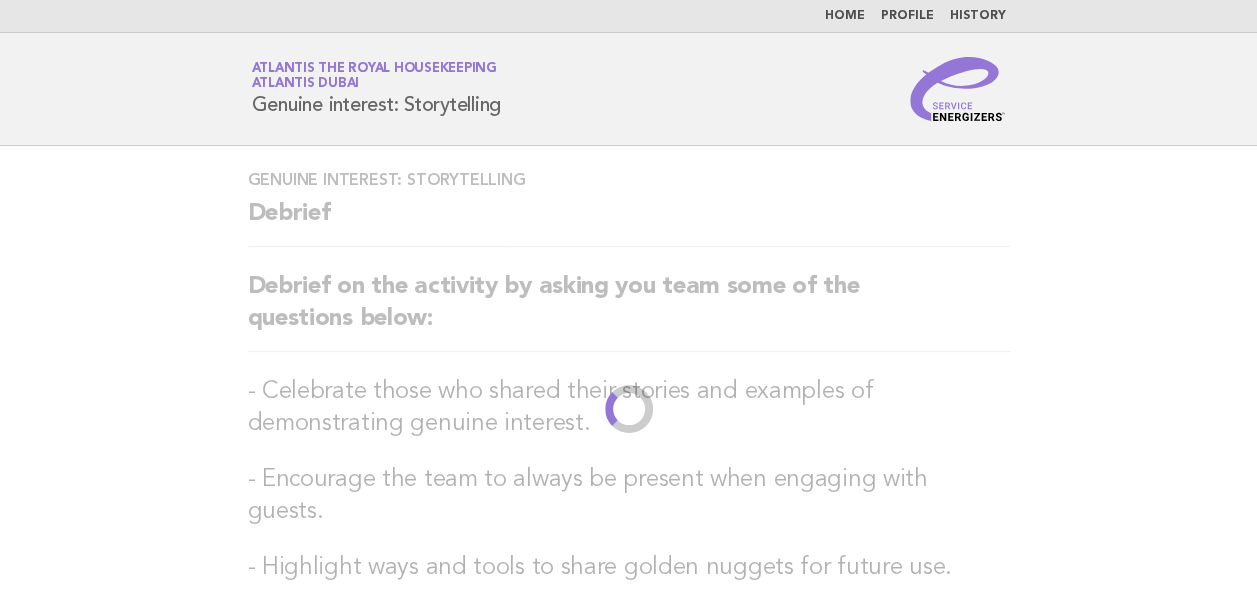 scroll, scrollTop: 0, scrollLeft: 0, axis: both 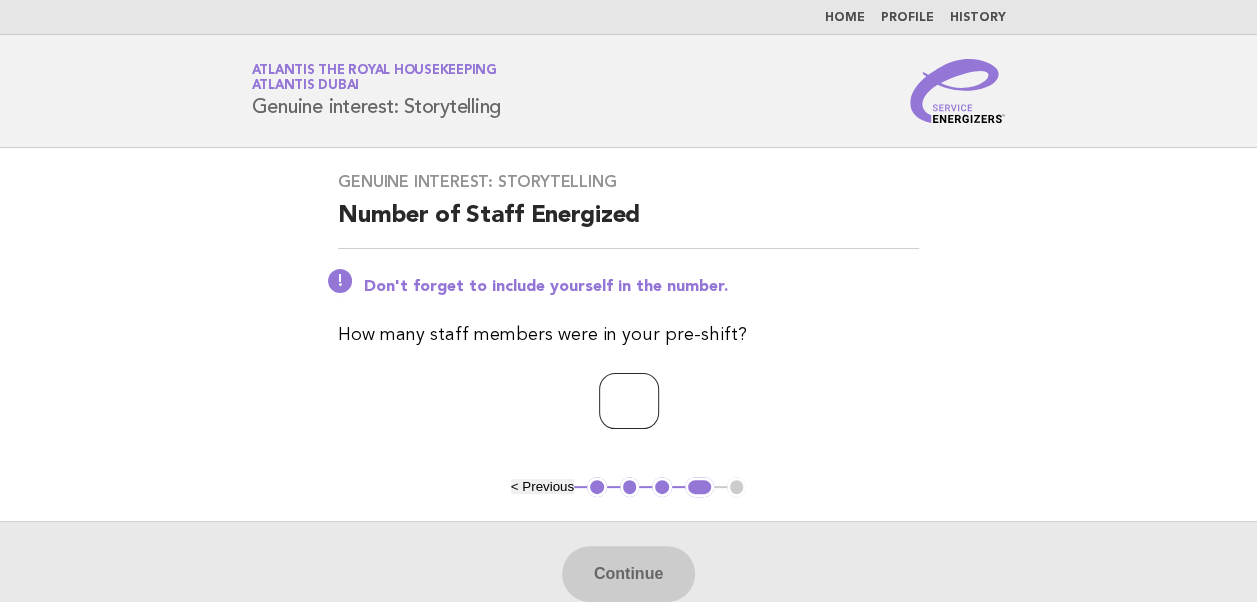 click at bounding box center (629, 401) 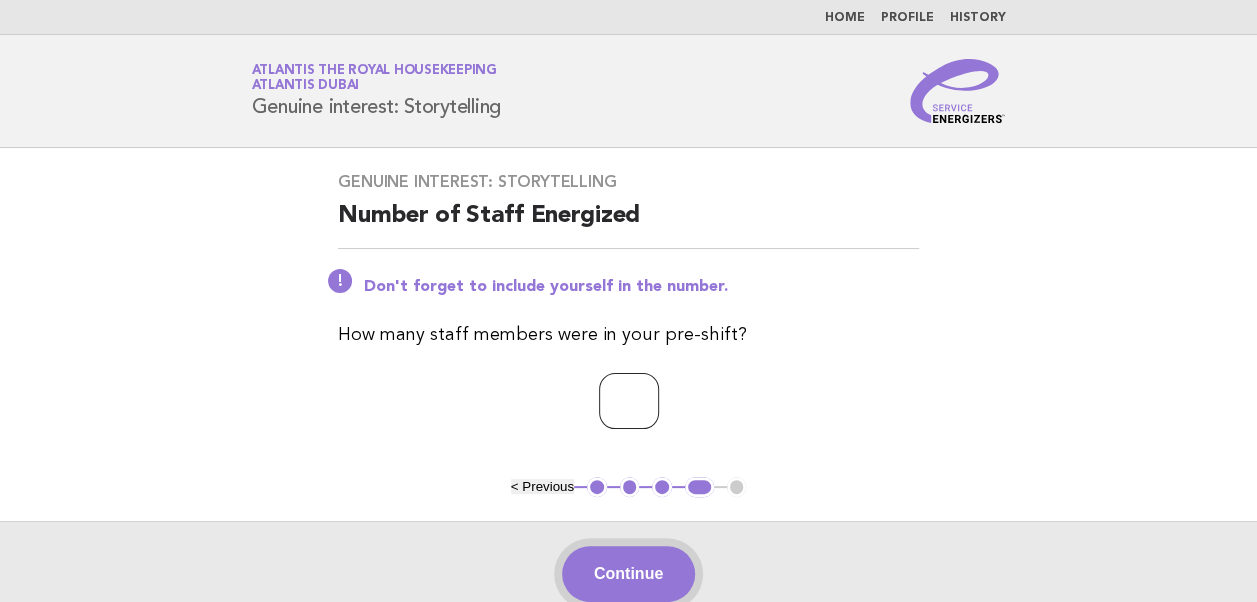 type on "*" 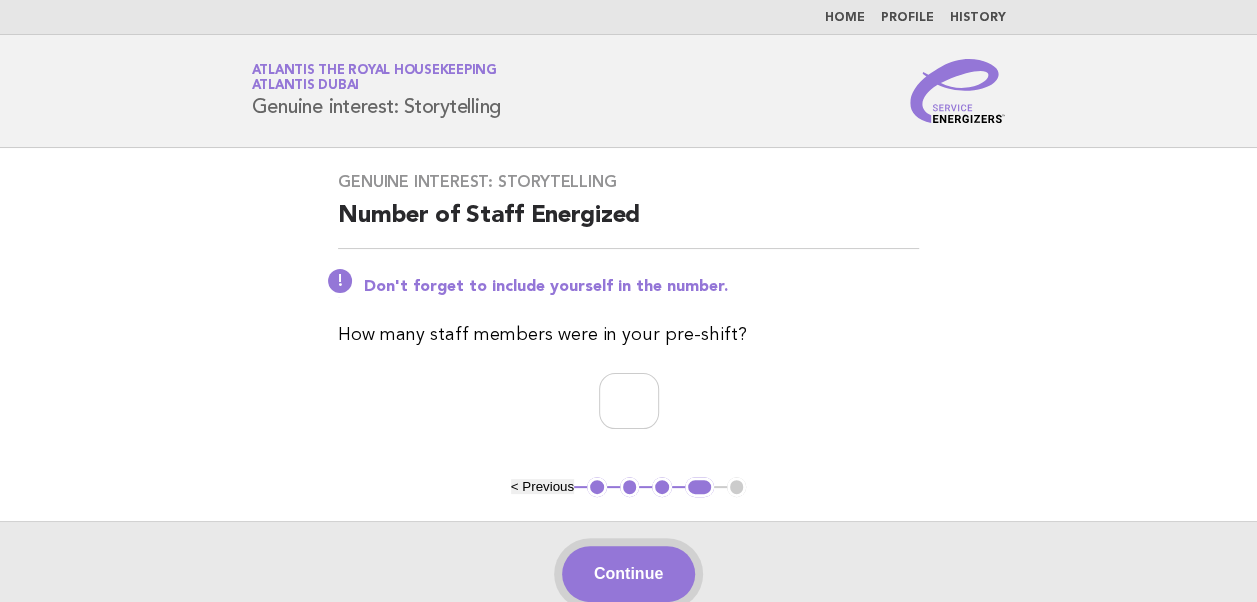 click on "Continue" at bounding box center [628, 574] 